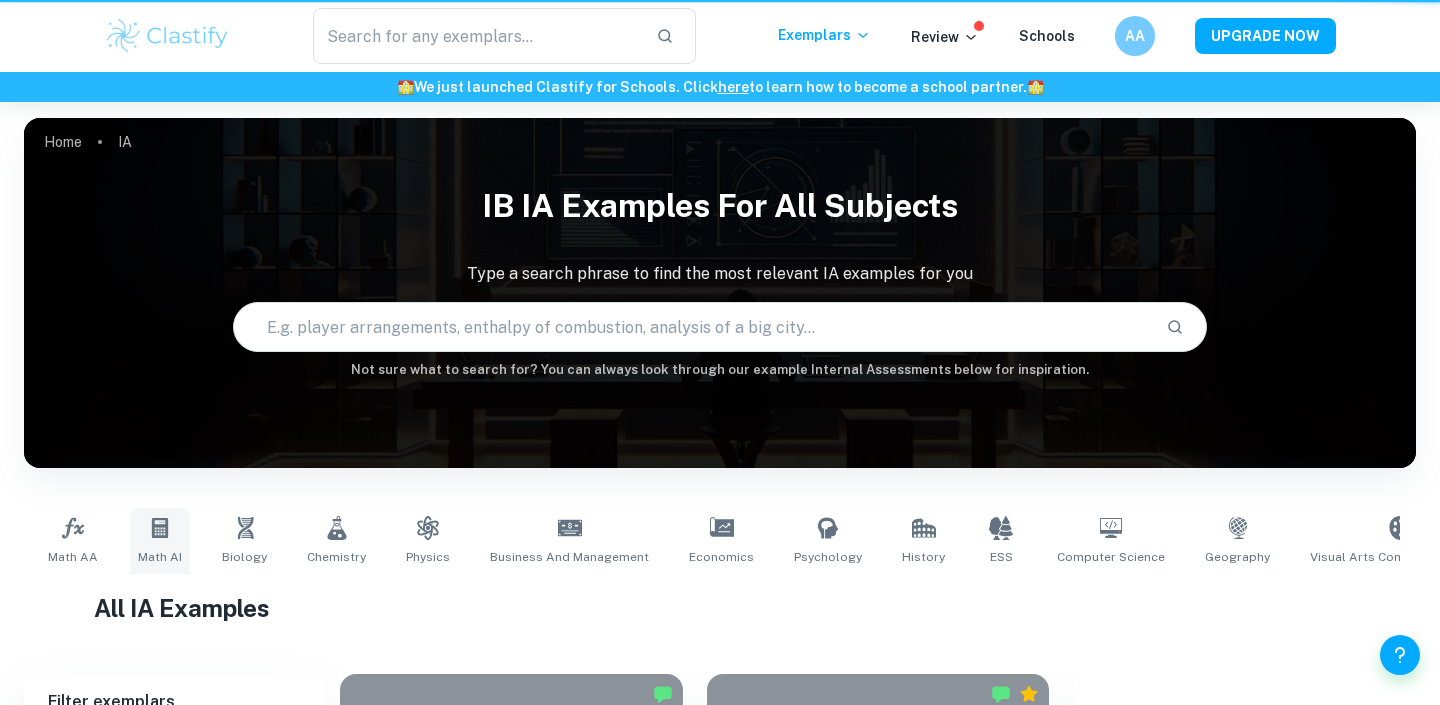 scroll, scrollTop: 0, scrollLeft: 0, axis: both 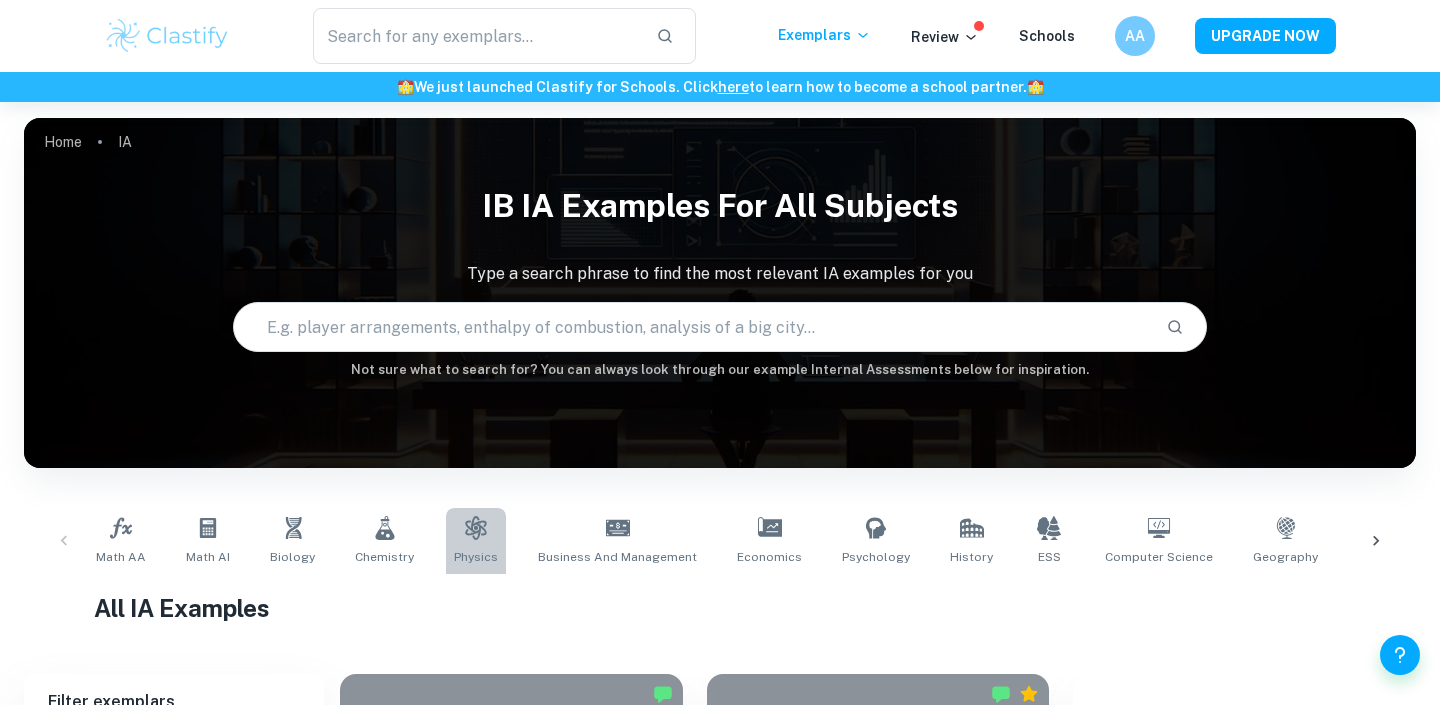 click on "Physics" at bounding box center (476, 541) 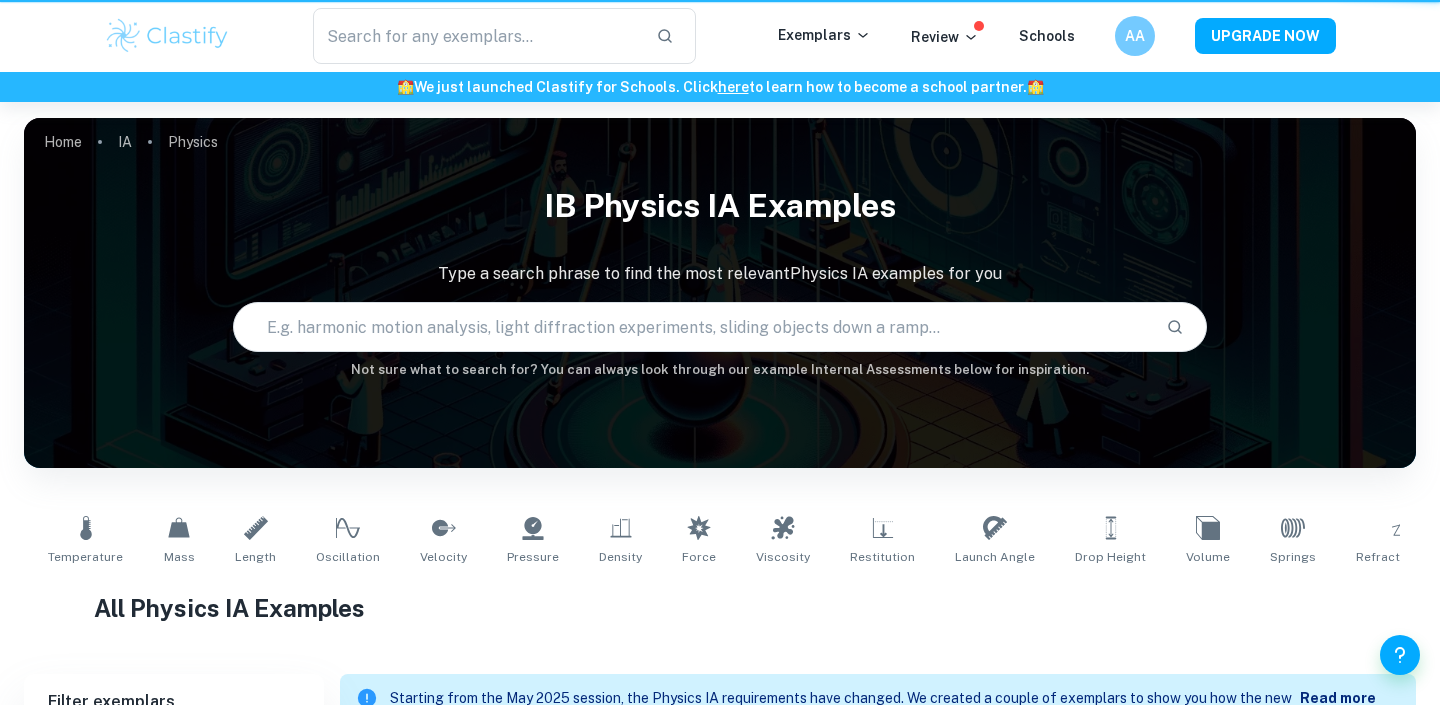 type on "Physics" 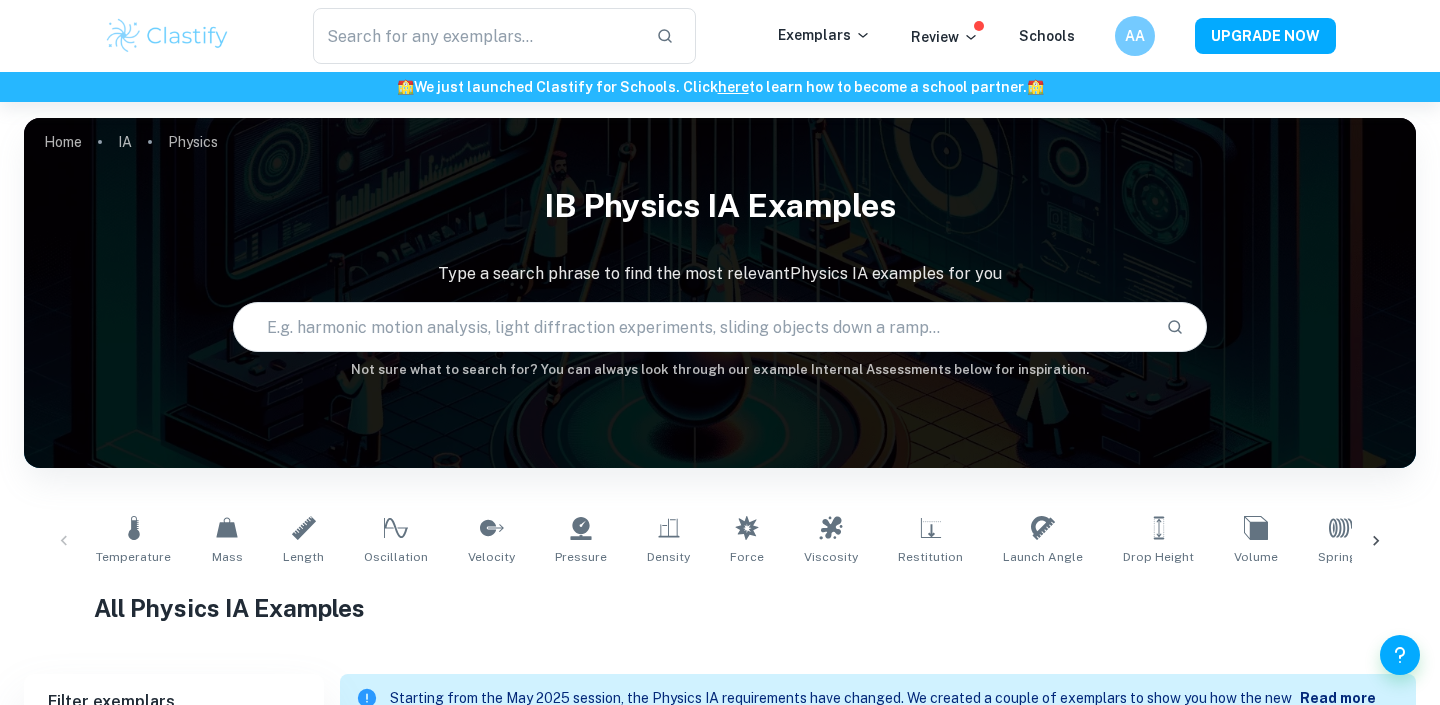 scroll, scrollTop: 580, scrollLeft: 0, axis: vertical 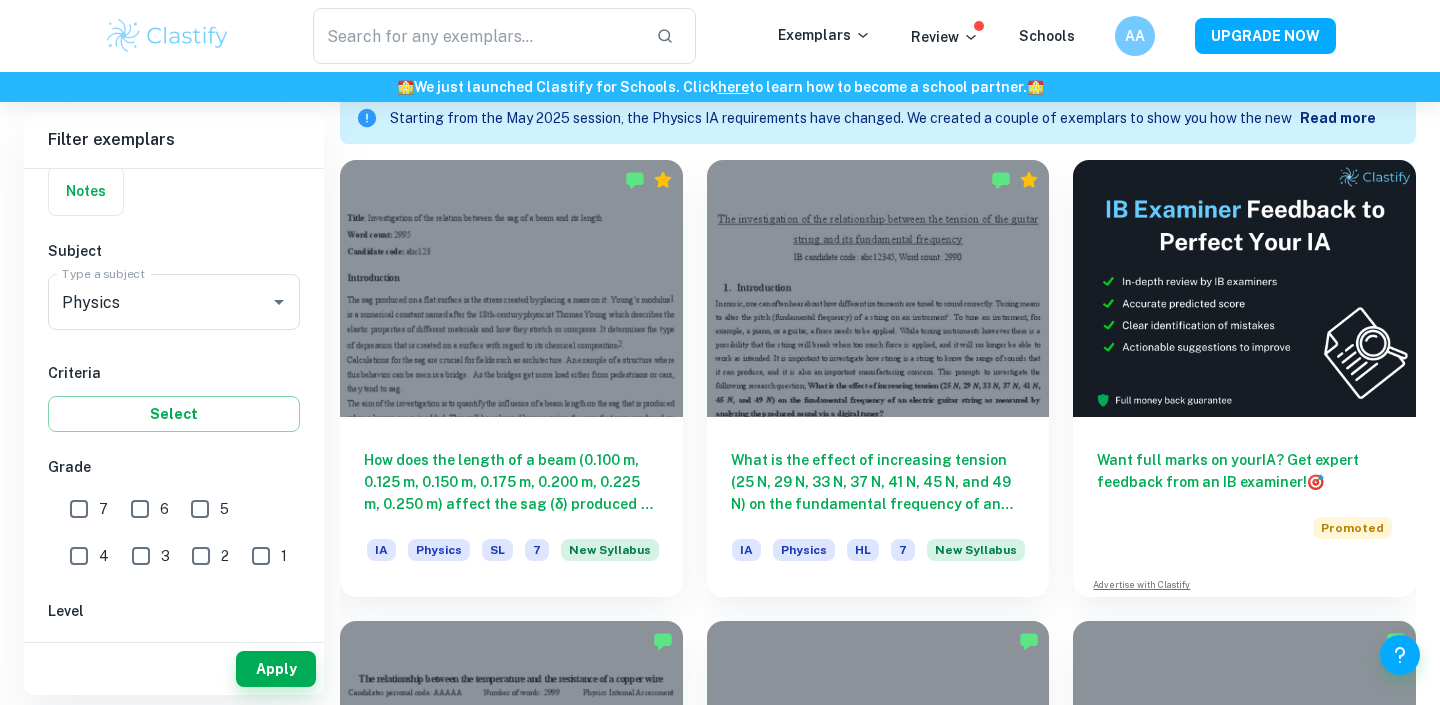click on "7" at bounding box center [79, 509] 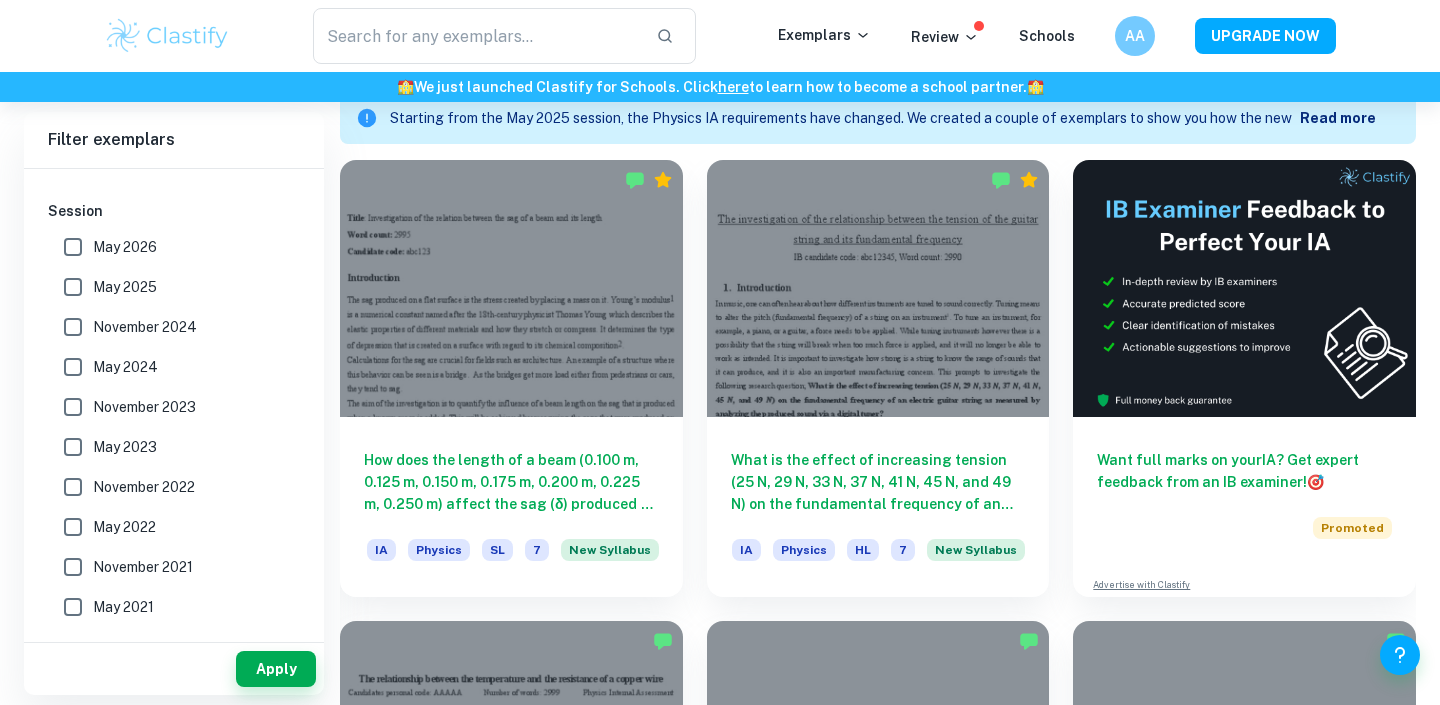 scroll, scrollTop: 667, scrollLeft: 0, axis: vertical 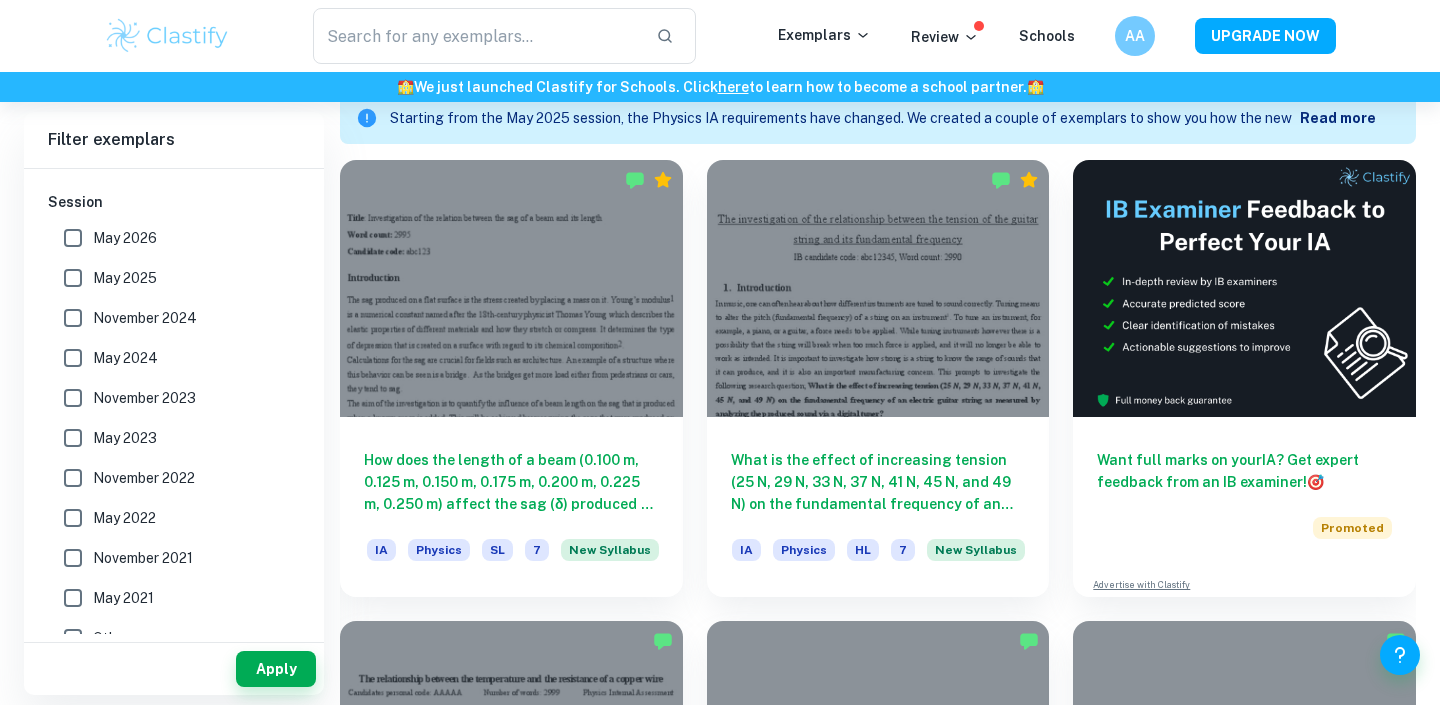 click on "May 2026" at bounding box center (73, 238) 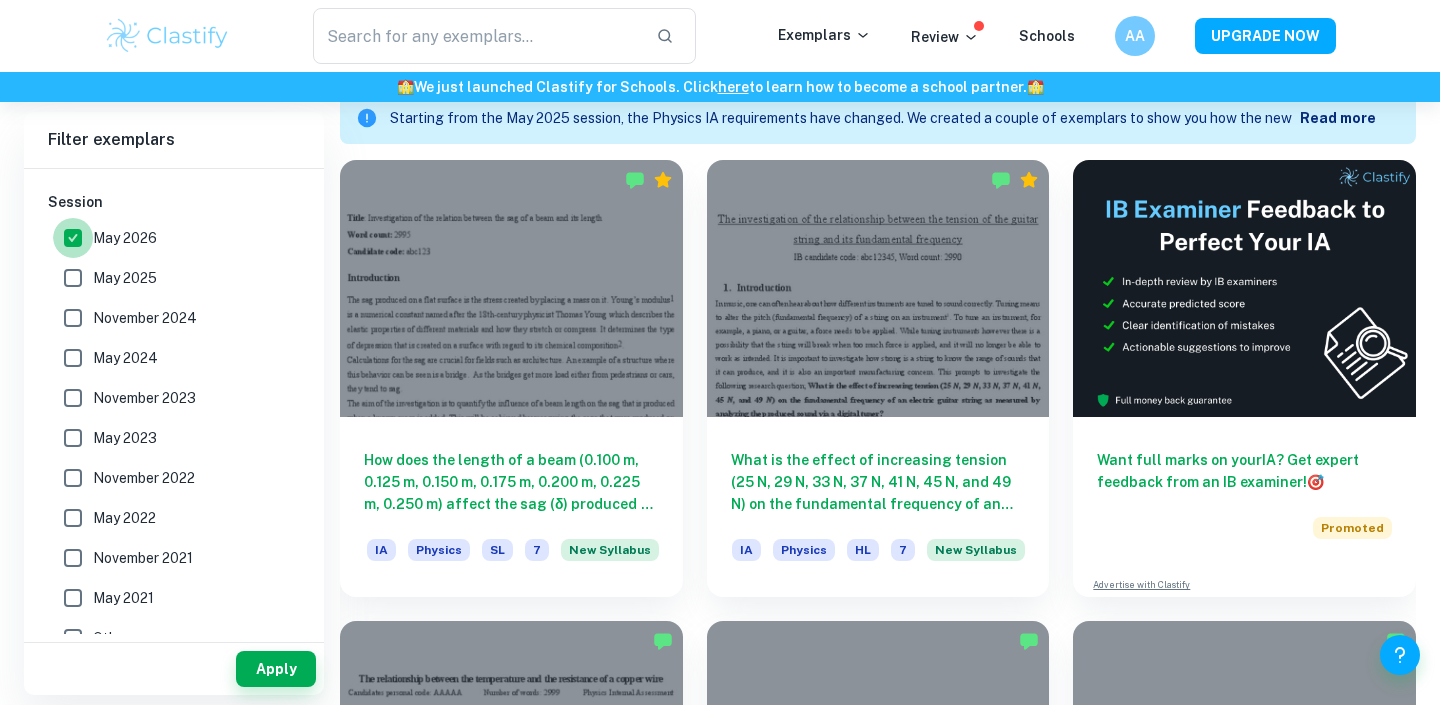 click on "May 2026" at bounding box center [73, 238] 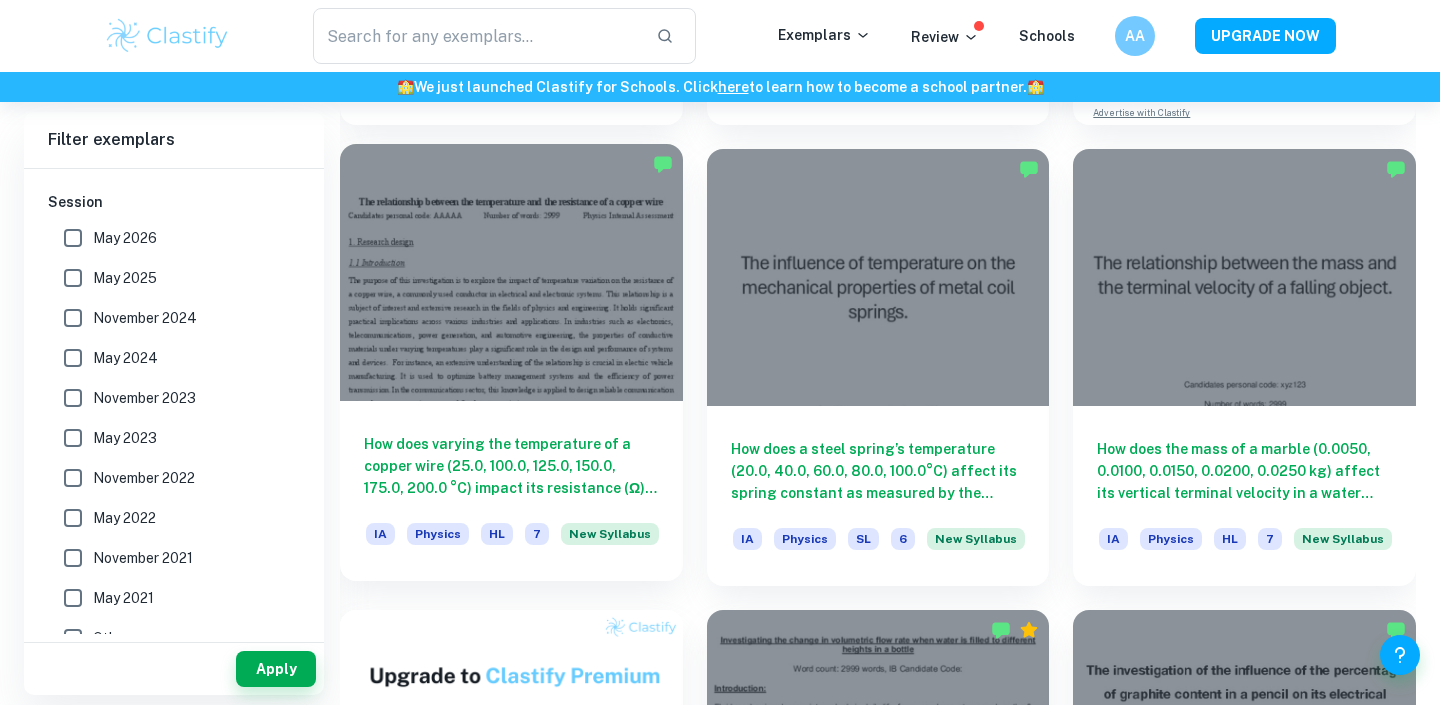 scroll, scrollTop: 1051, scrollLeft: 0, axis: vertical 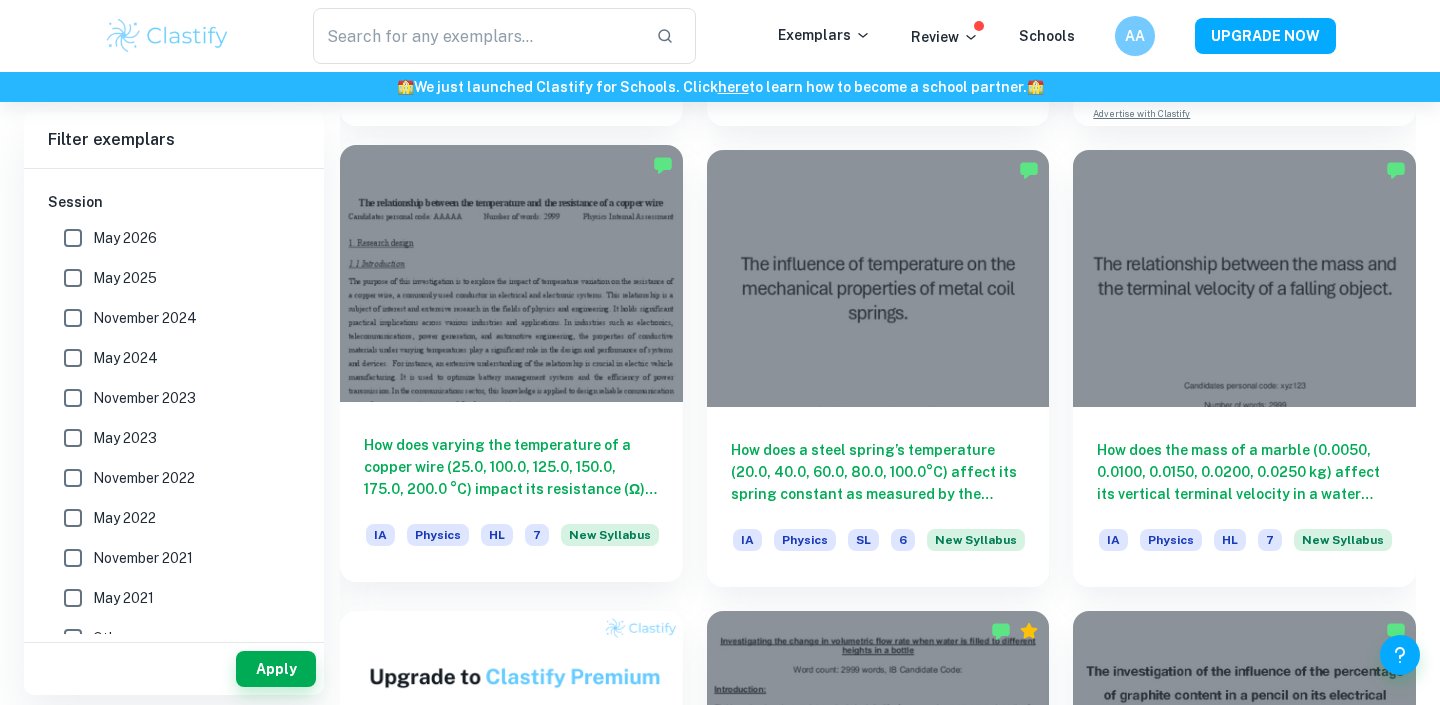 click at bounding box center [511, 273] 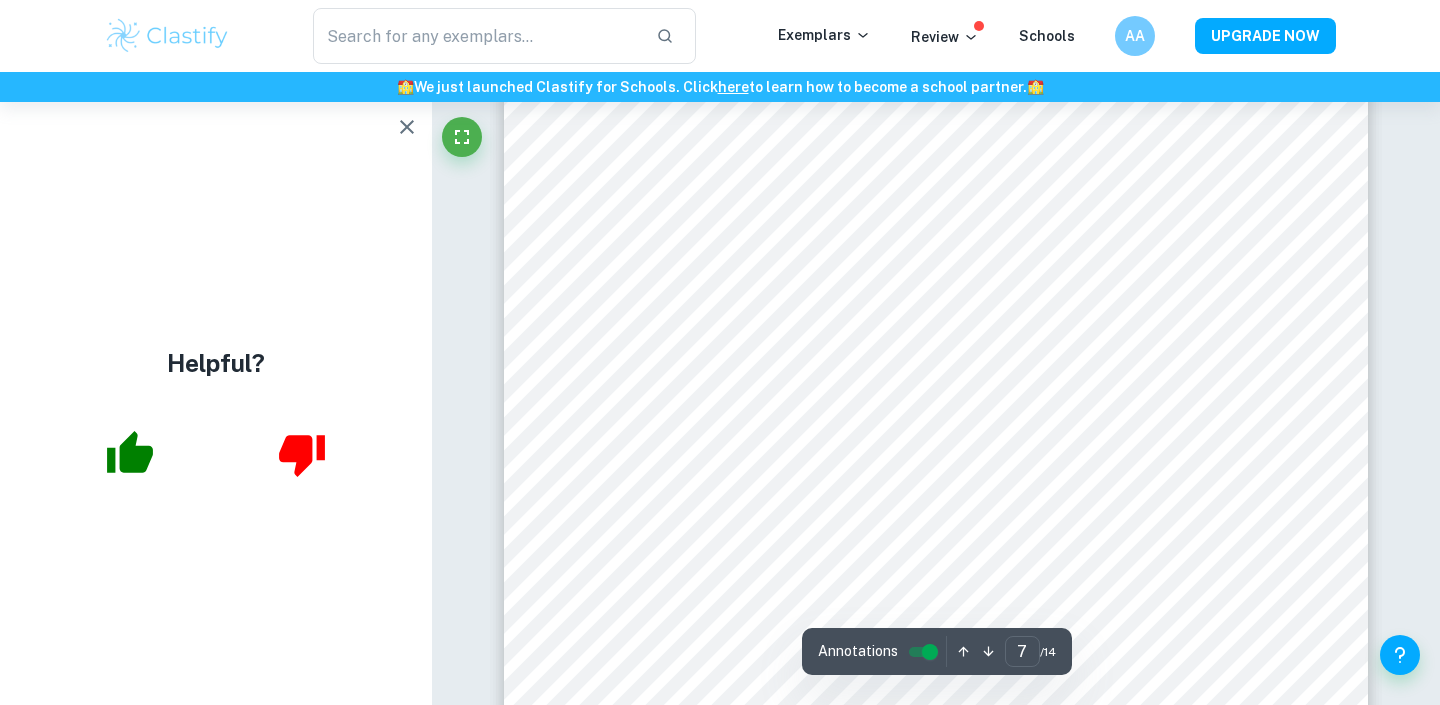 scroll, scrollTop: 8240, scrollLeft: 0, axis: vertical 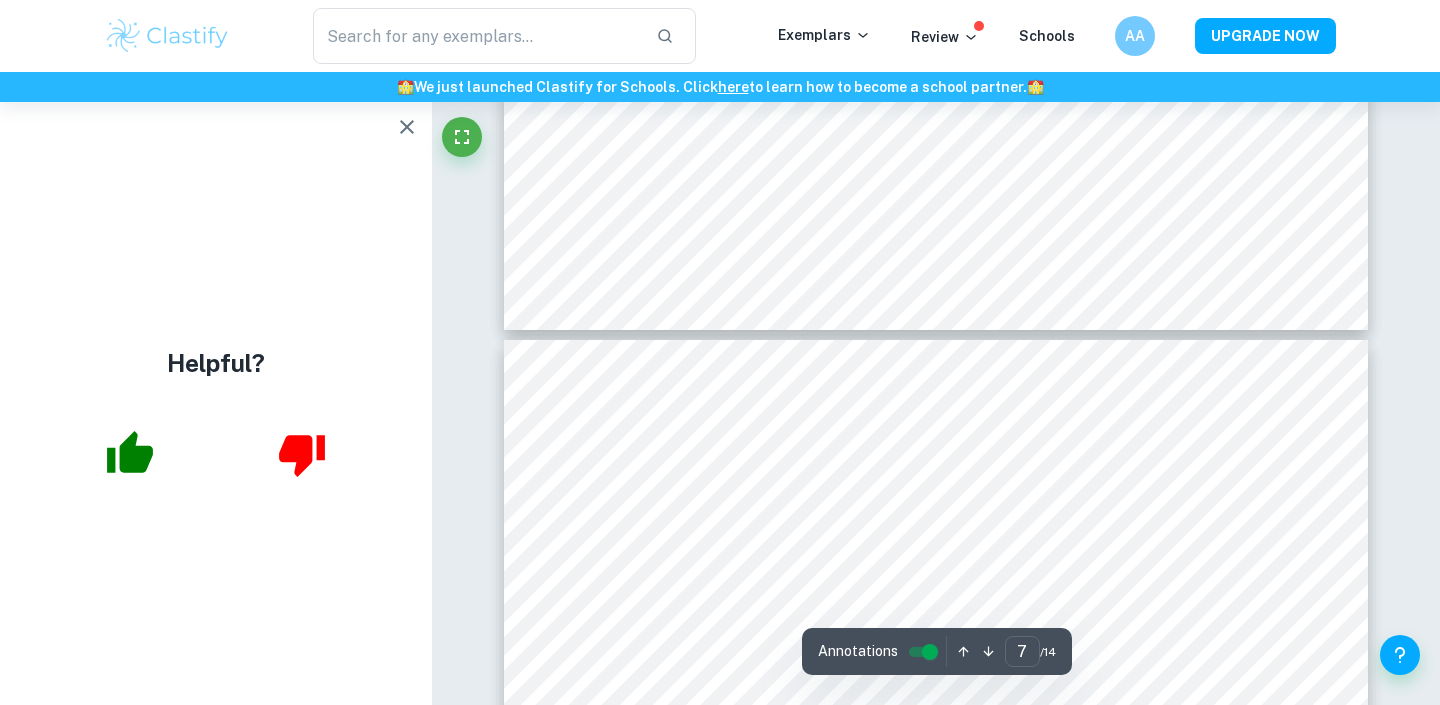 type on "8" 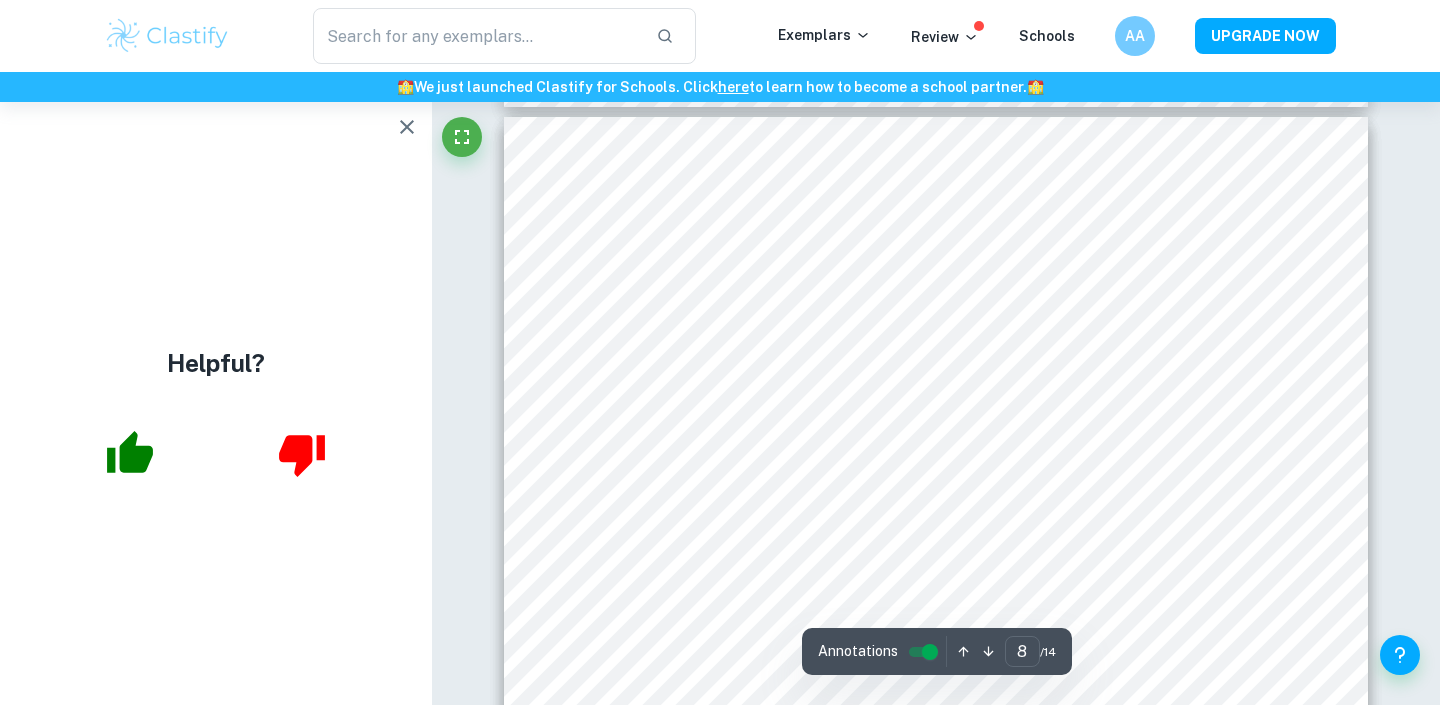 scroll, scrollTop: 8910, scrollLeft: 0, axis: vertical 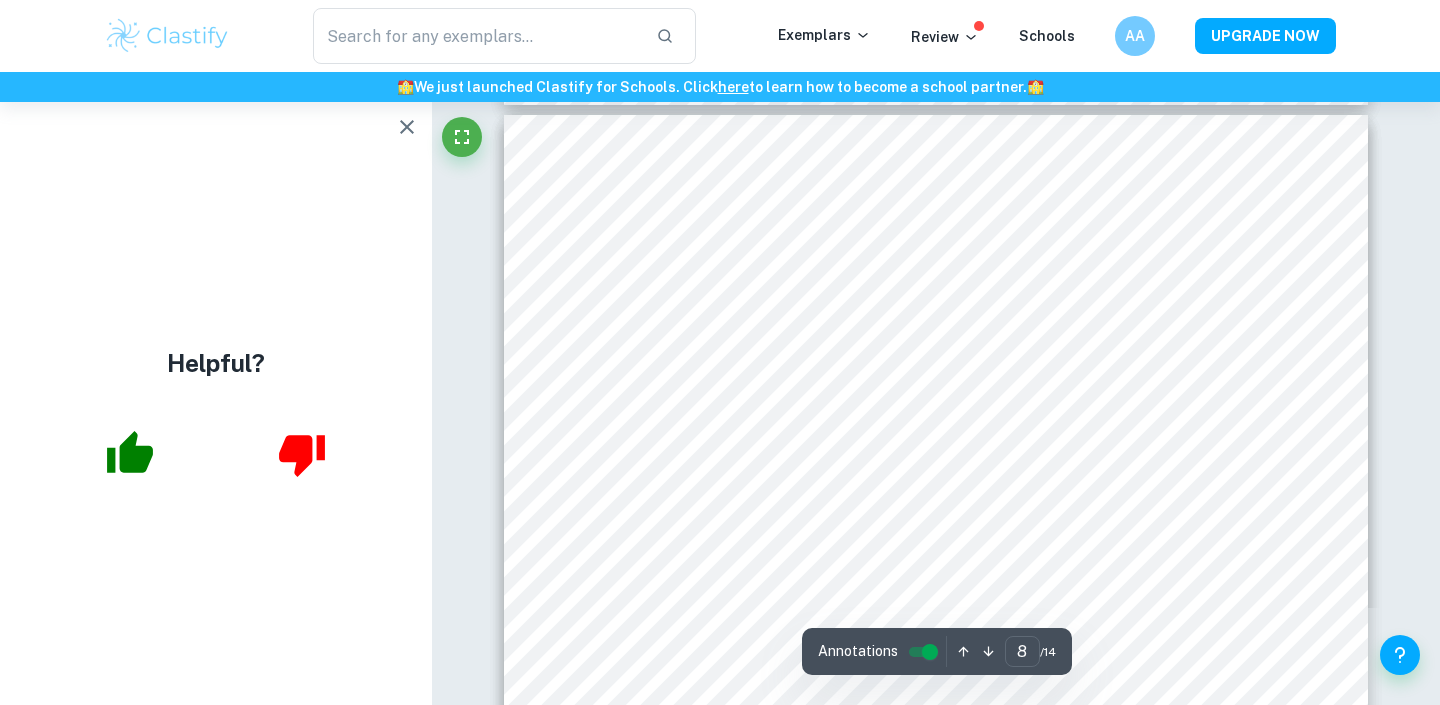 click on "​ Exemplars Review Schools AA UPGRADE NOW" at bounding box center (720, 36) 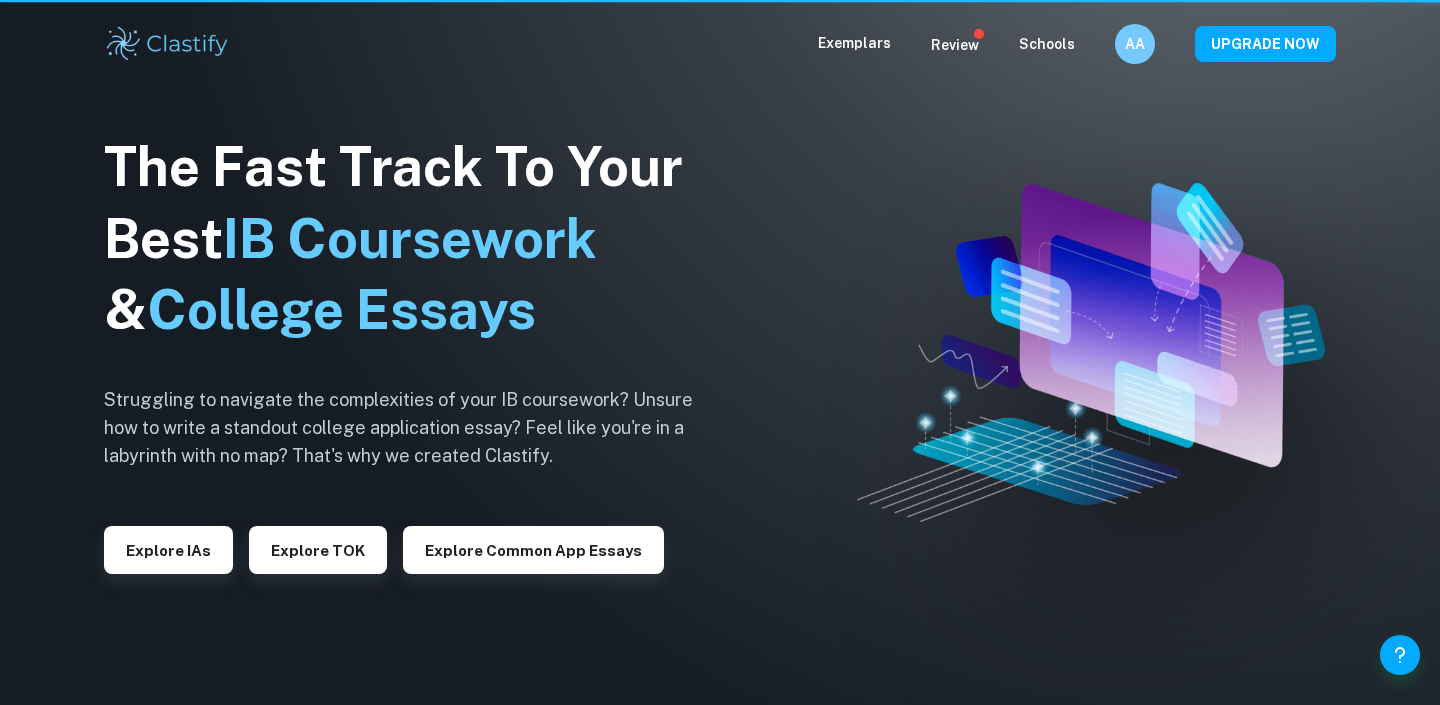 drag, startPoint x: 0, startPoint y: 0, endPoint x: 205, endPoint y: 33, distance: 207.63911 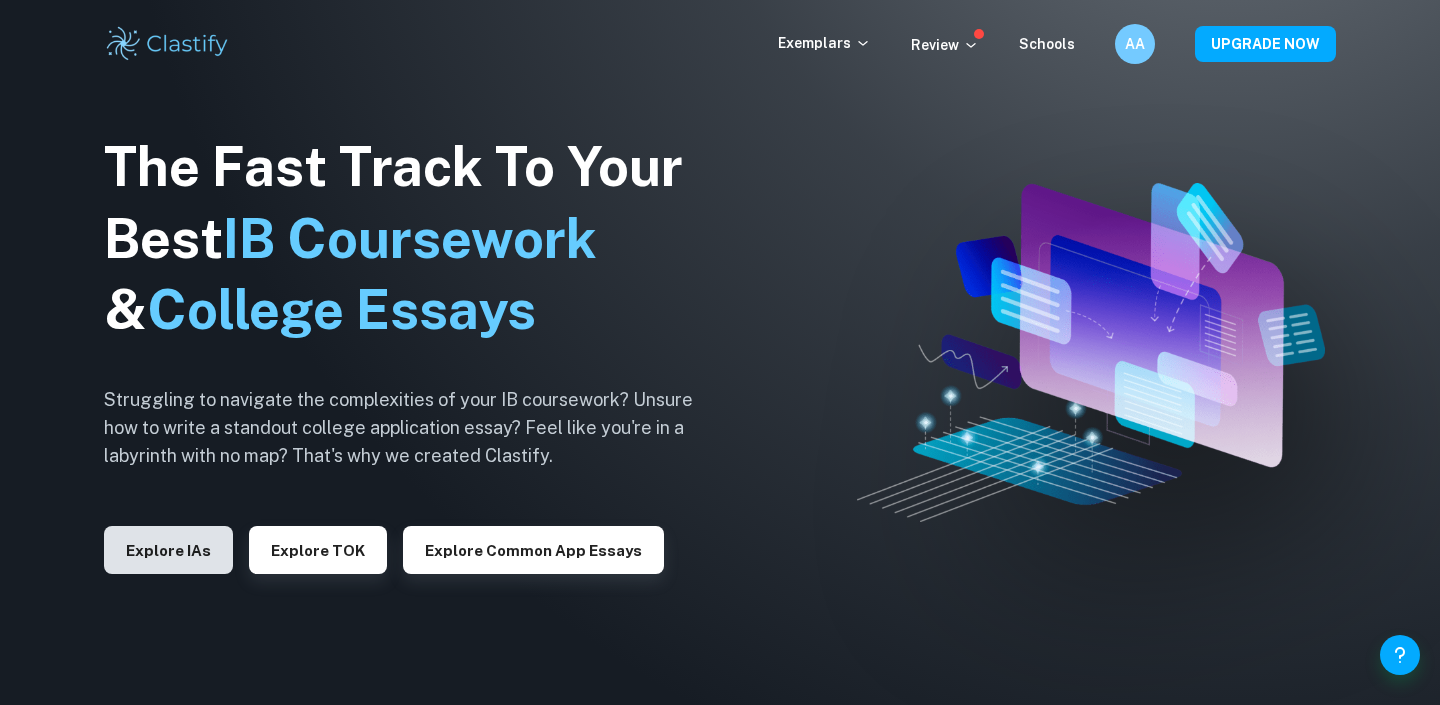 click on "Explore IAs" at bounding box center [168, 550] 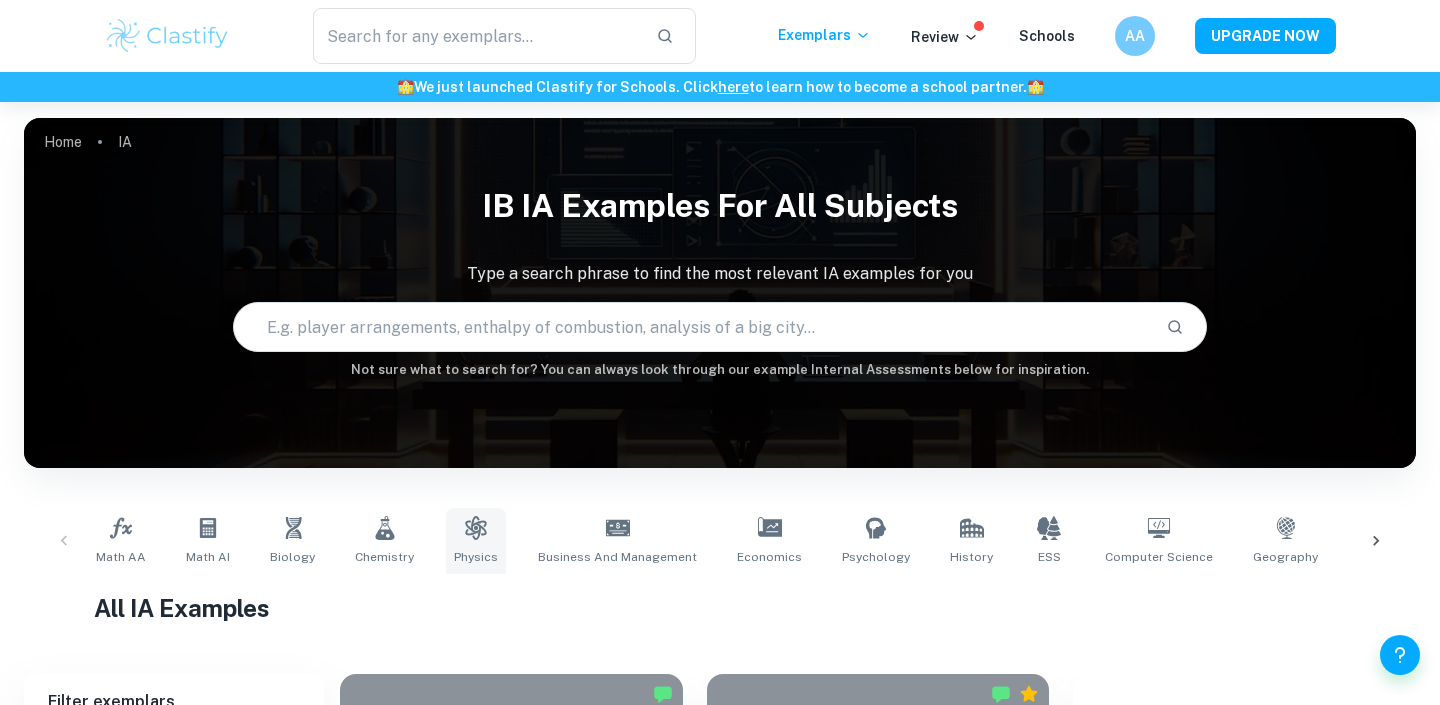click 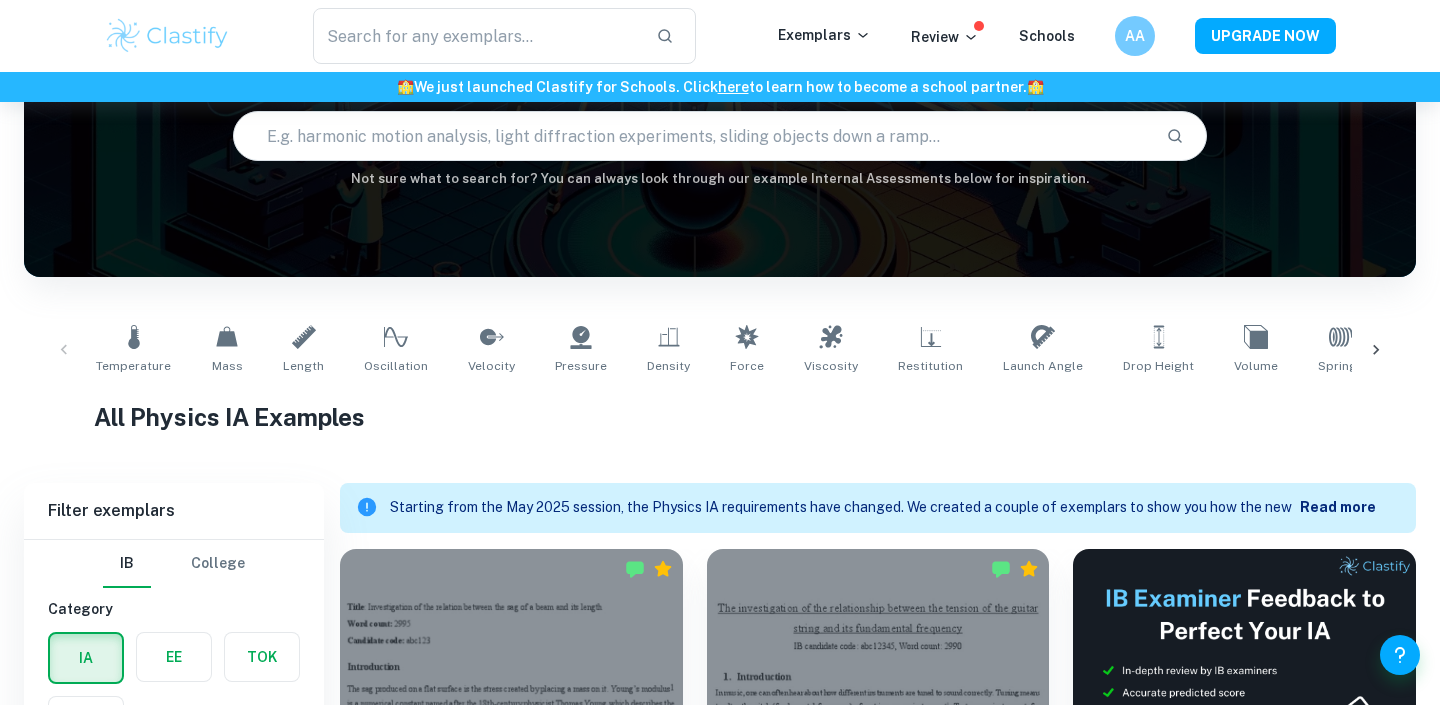 scroll, scrollTop: 395, scrollLeft: 0, axis: vertical 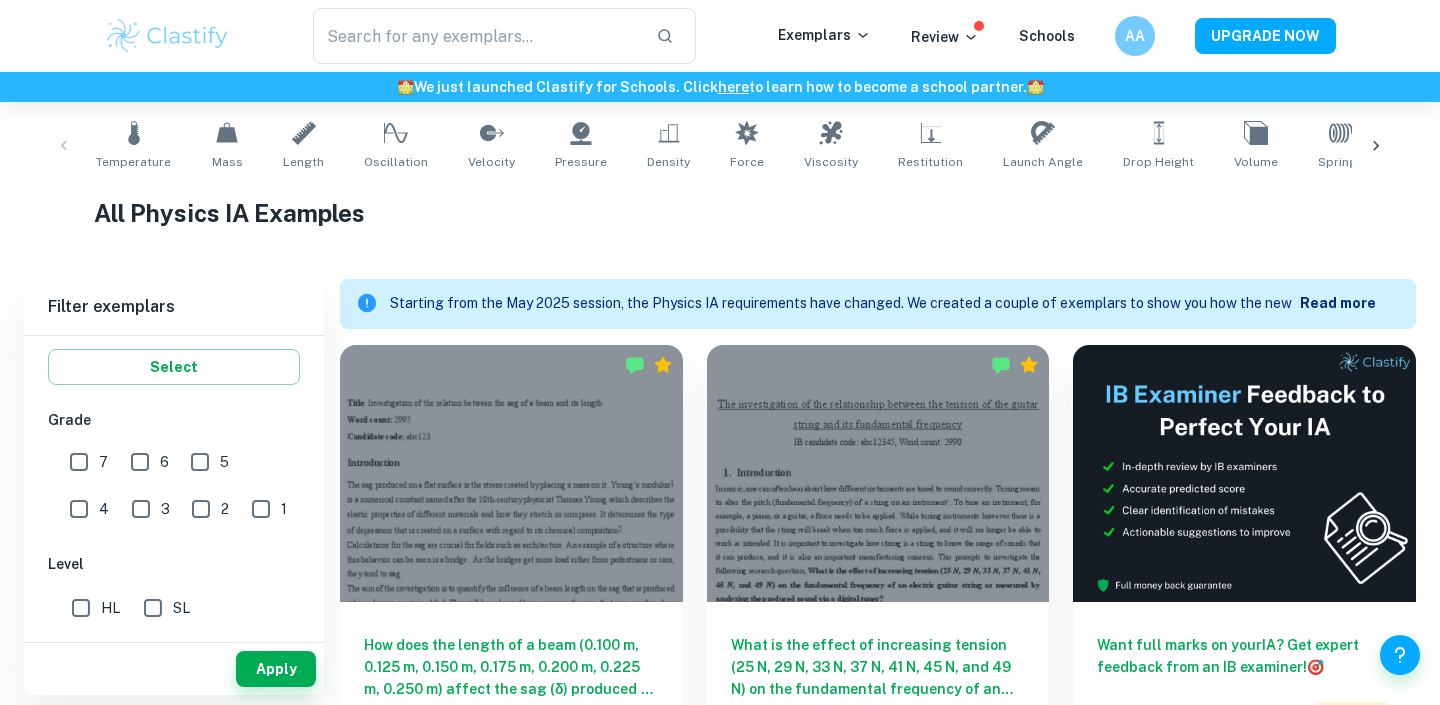 click on "7" at bounding box center (79, 462) 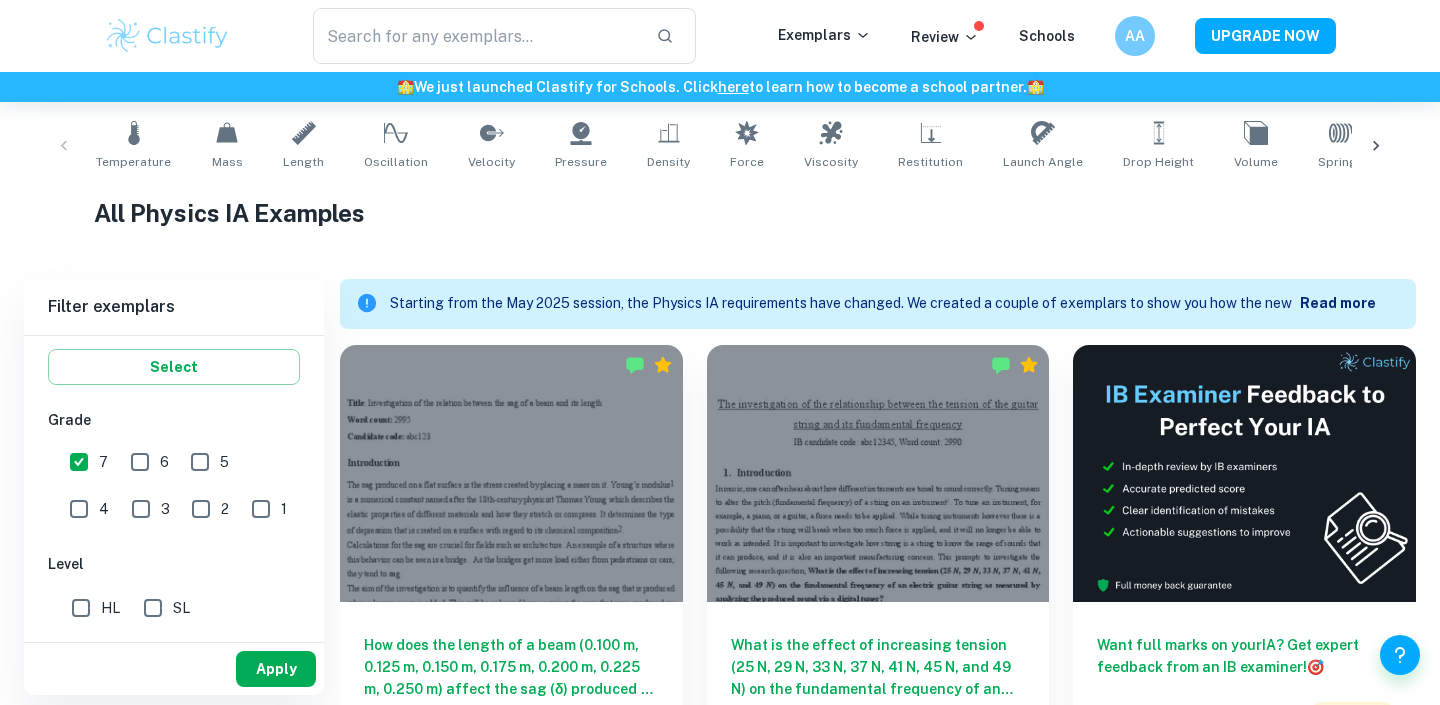 click on "Apply" at bounding box center (276, 669) 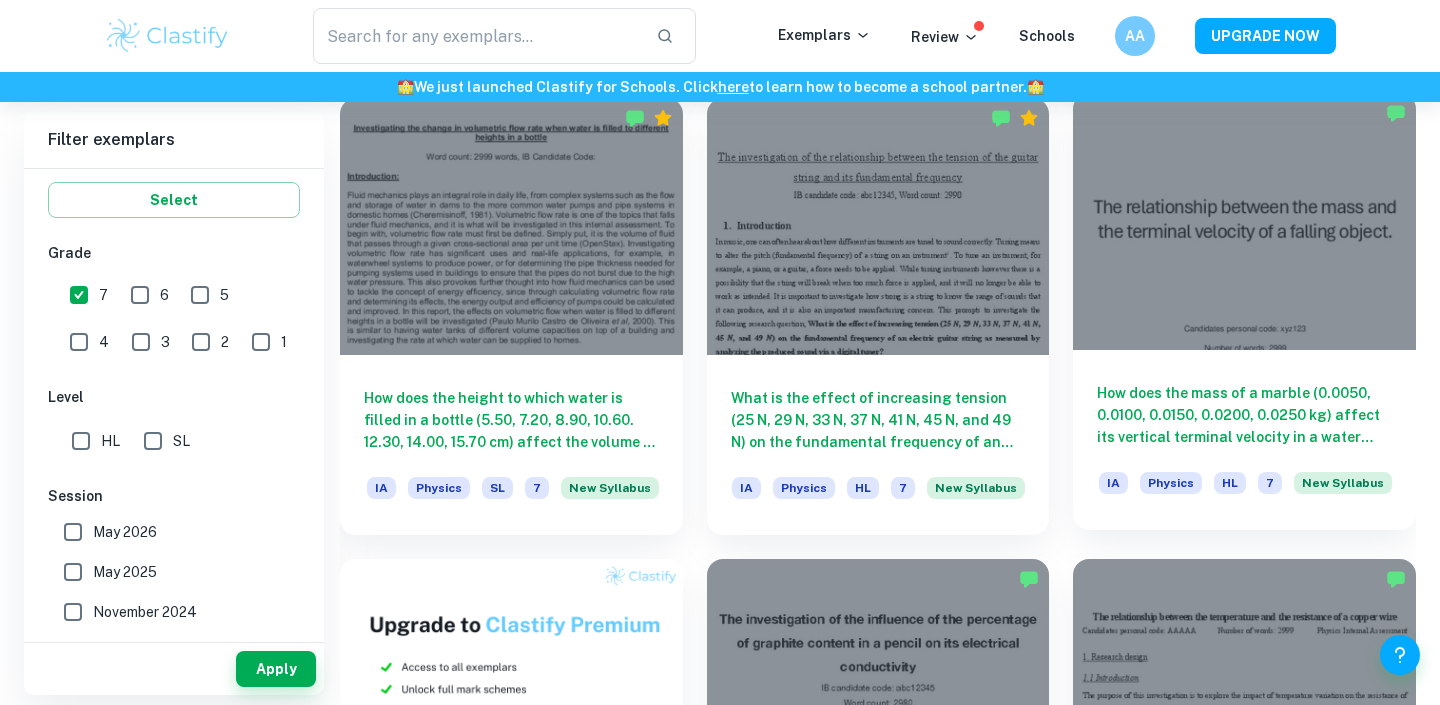 scroll, scrollTop: 1100, scrollLeft: 0, axis: vertical 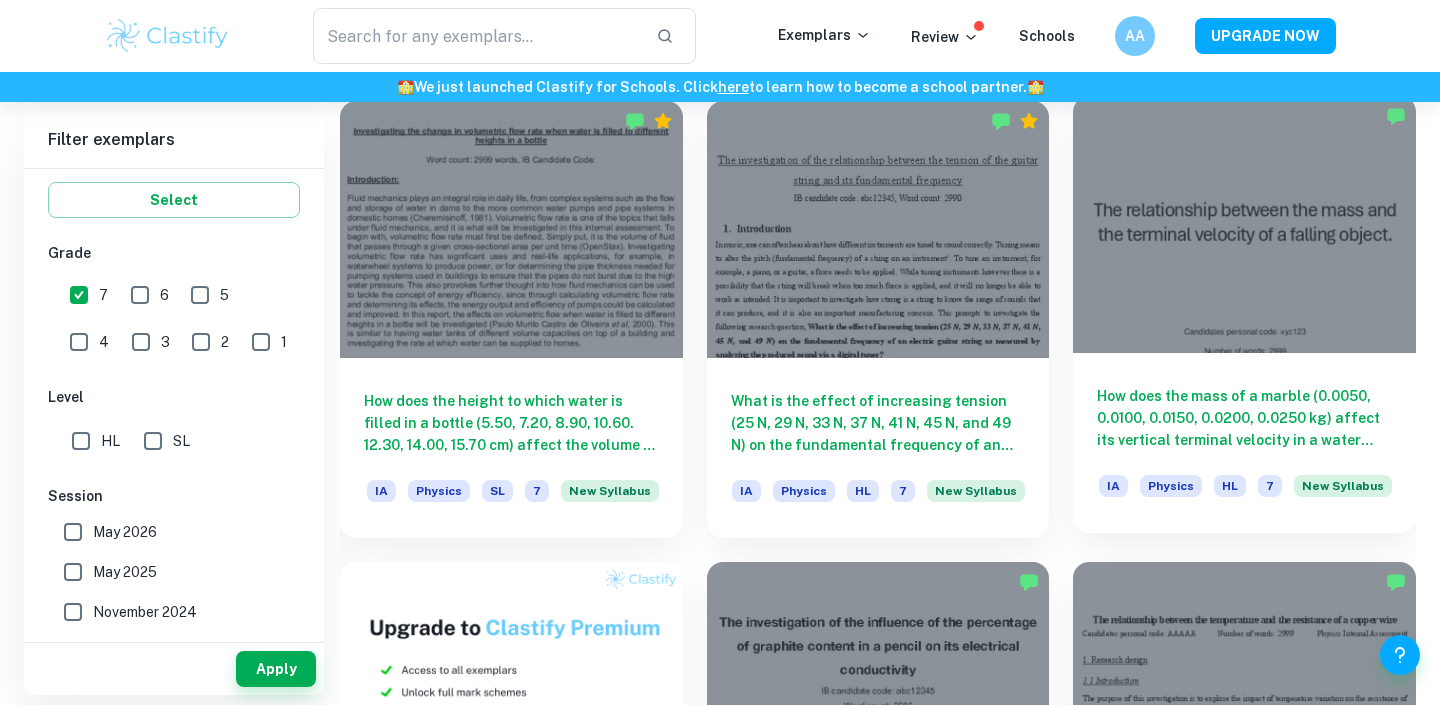 click at bounding box center (1244, 224) 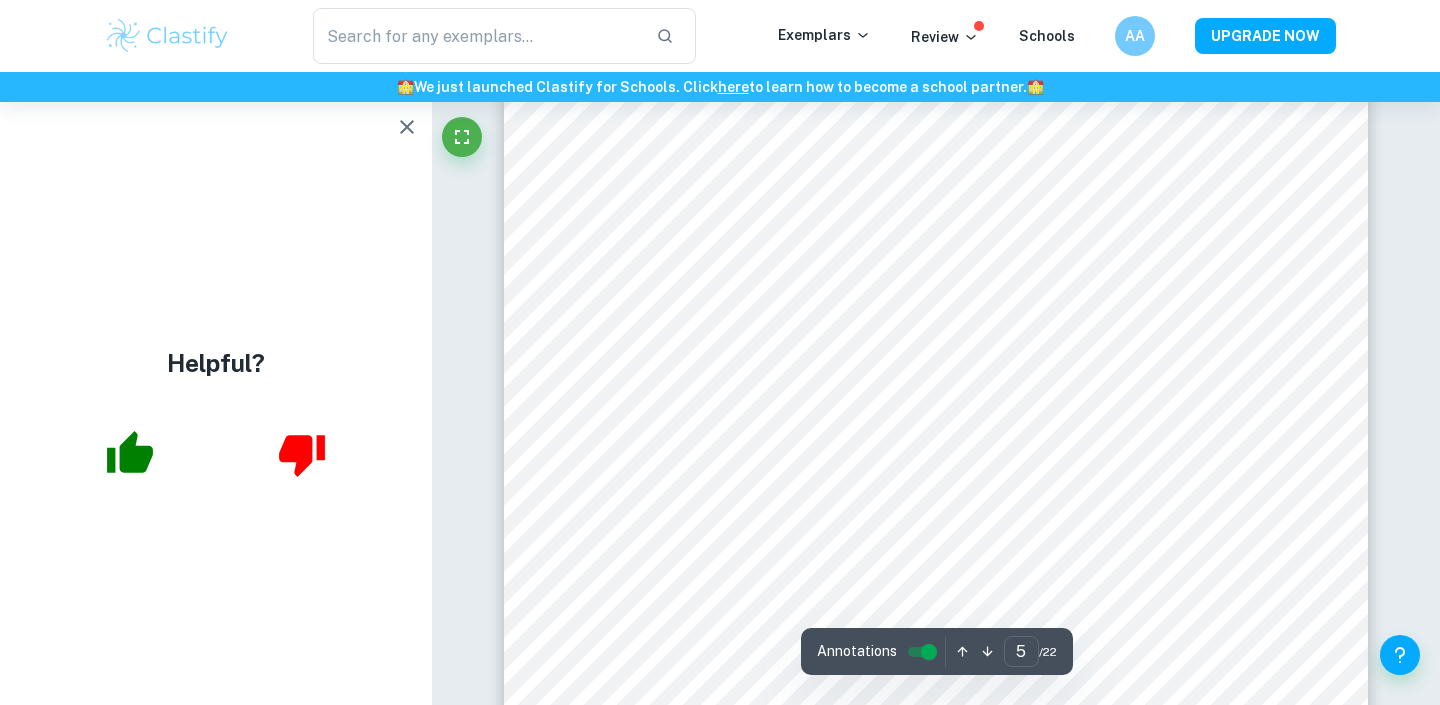 scroll, scrollTop: 5655, scrollLeft: 0, axis: vertical 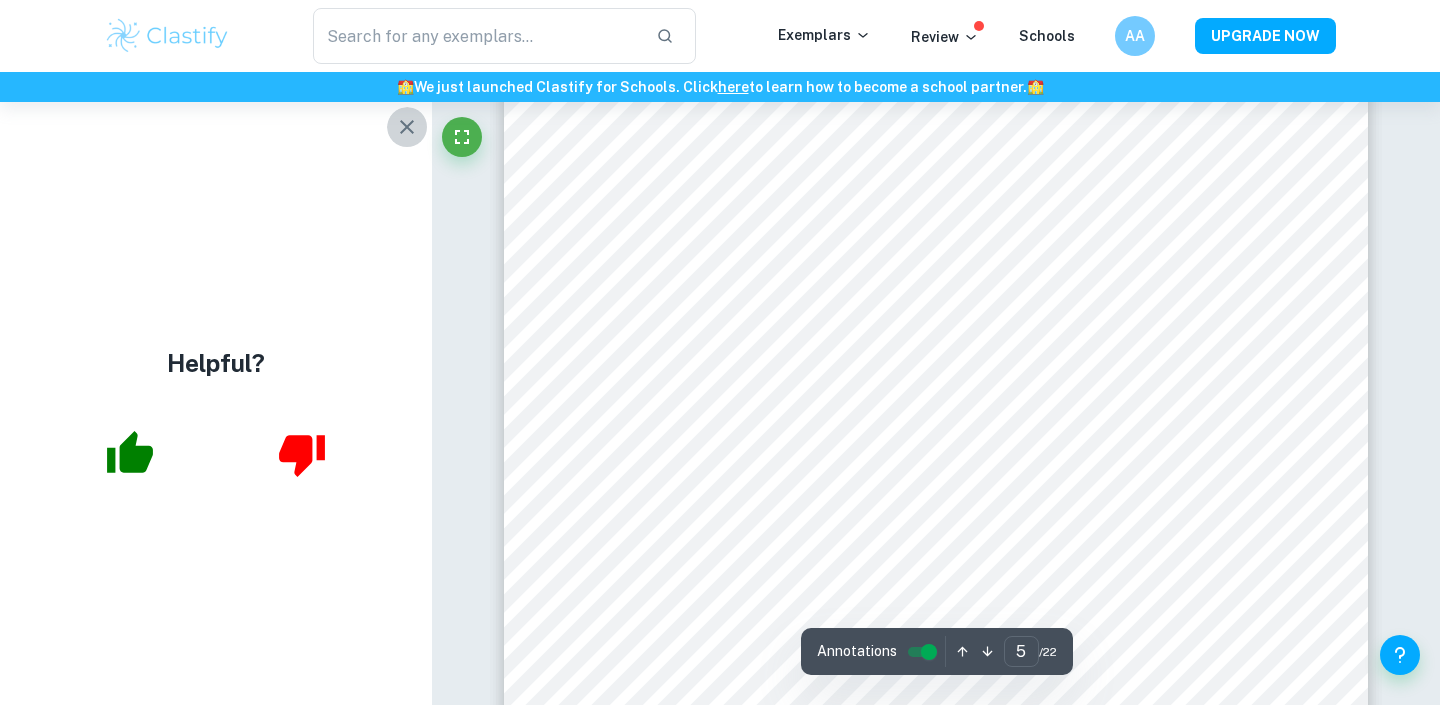 click 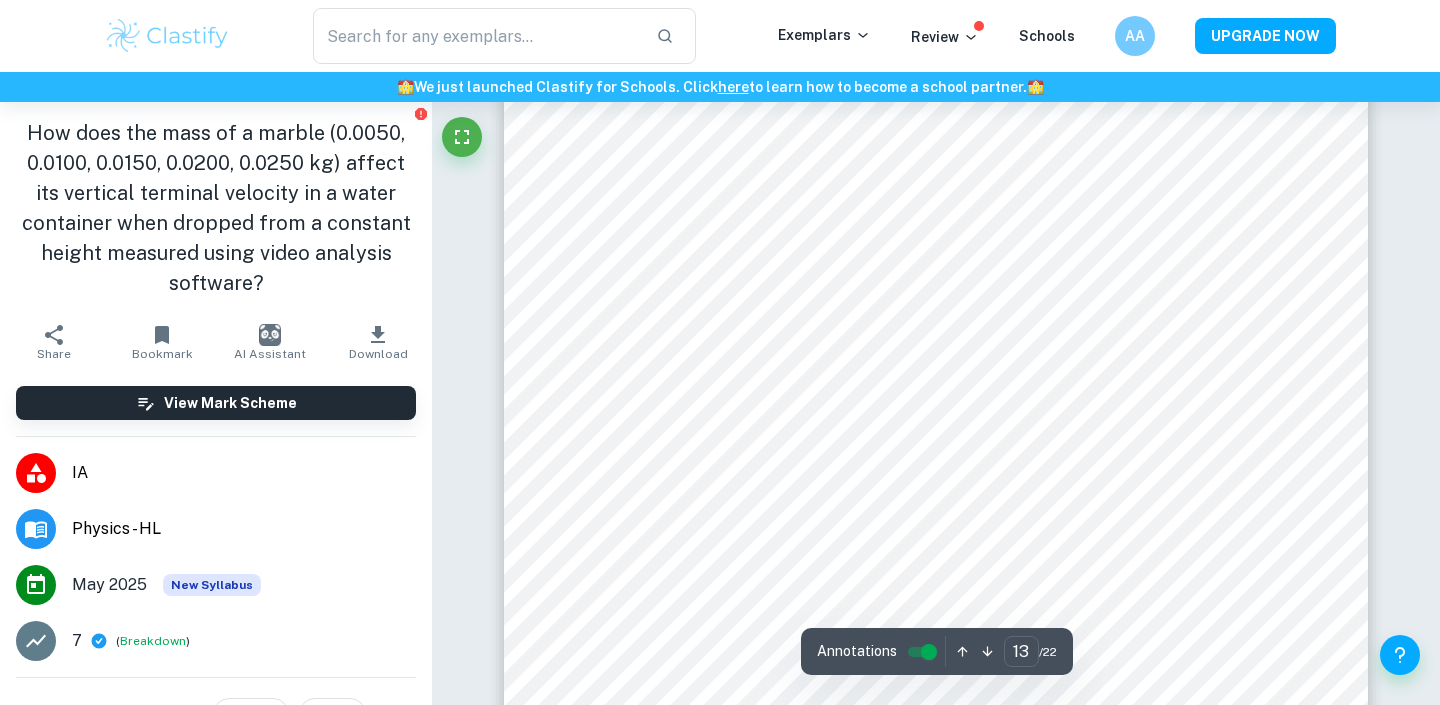 scroll, scrollTop: 15132, scrollLeft: 0, axis: vertical 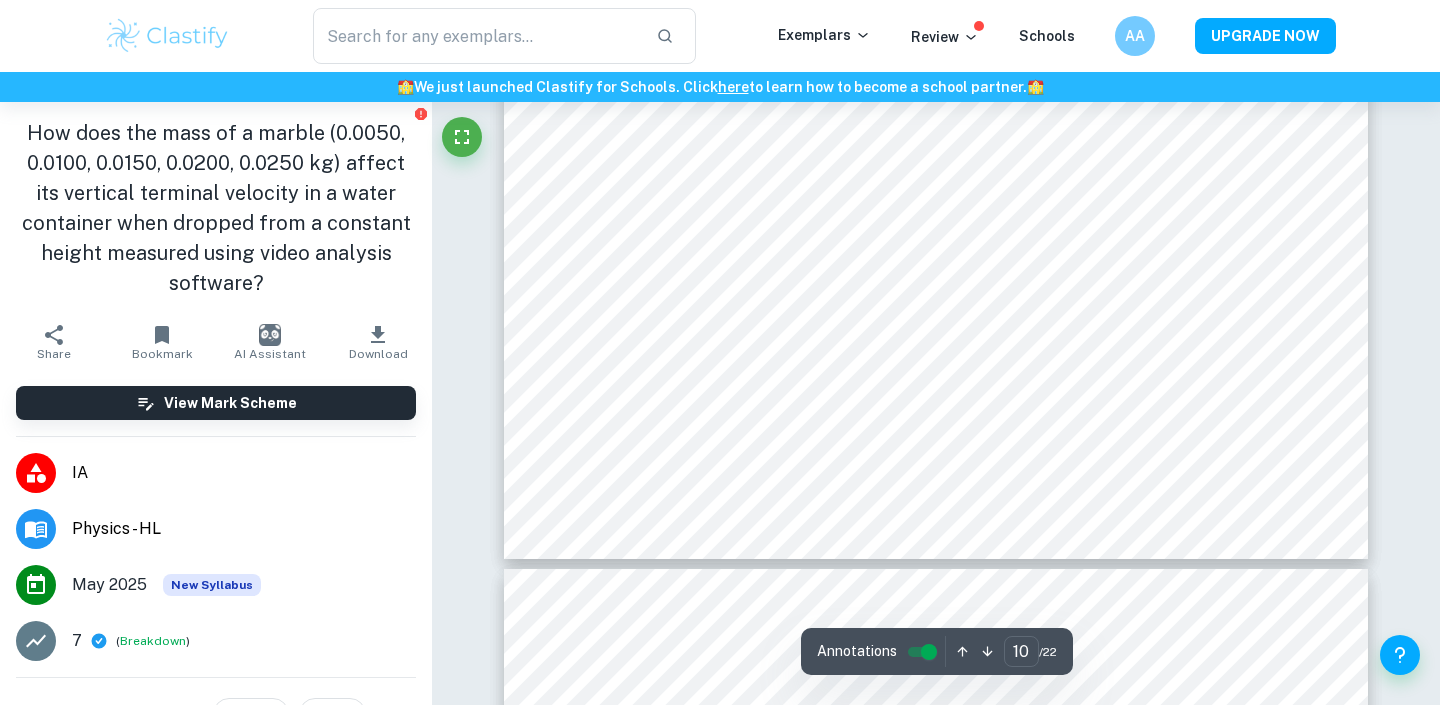 type on "11" 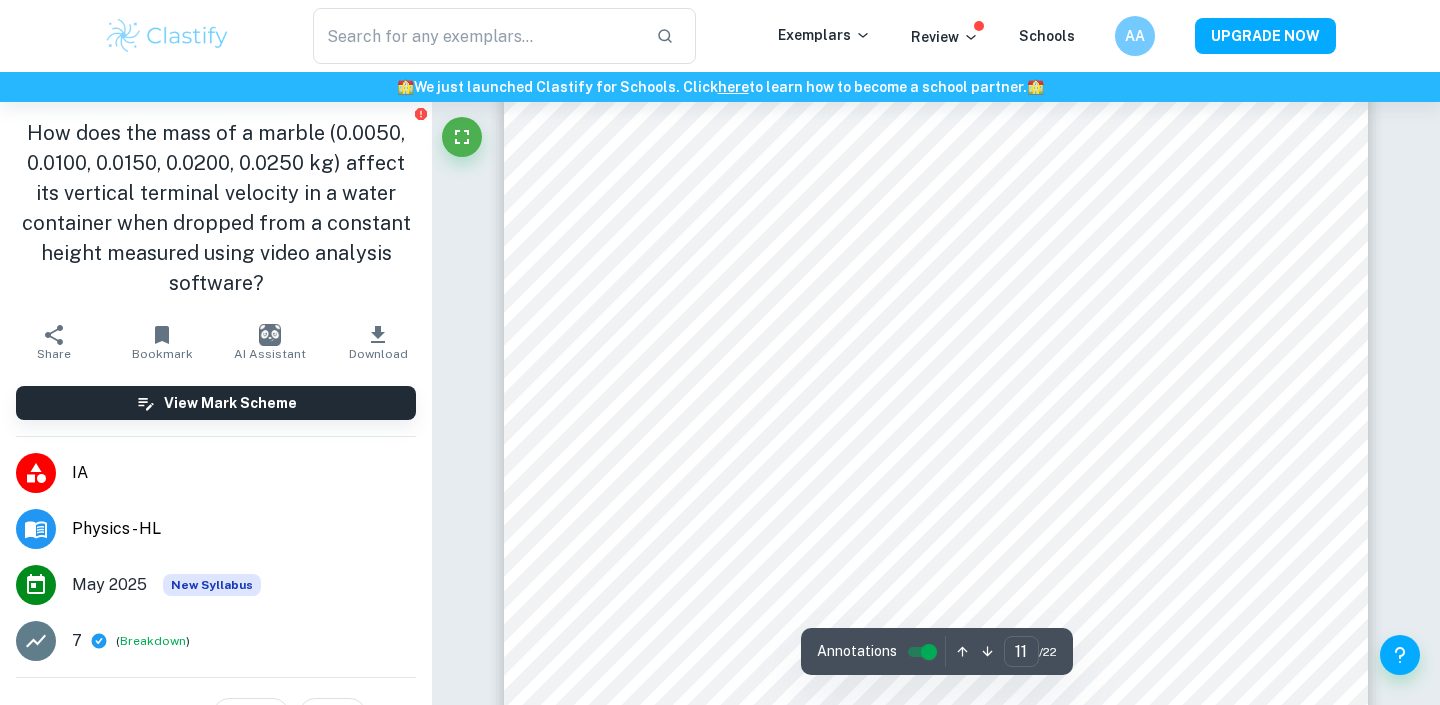 scroll, scrollTop: 13097, scrollLeft: 0, axis: vertical 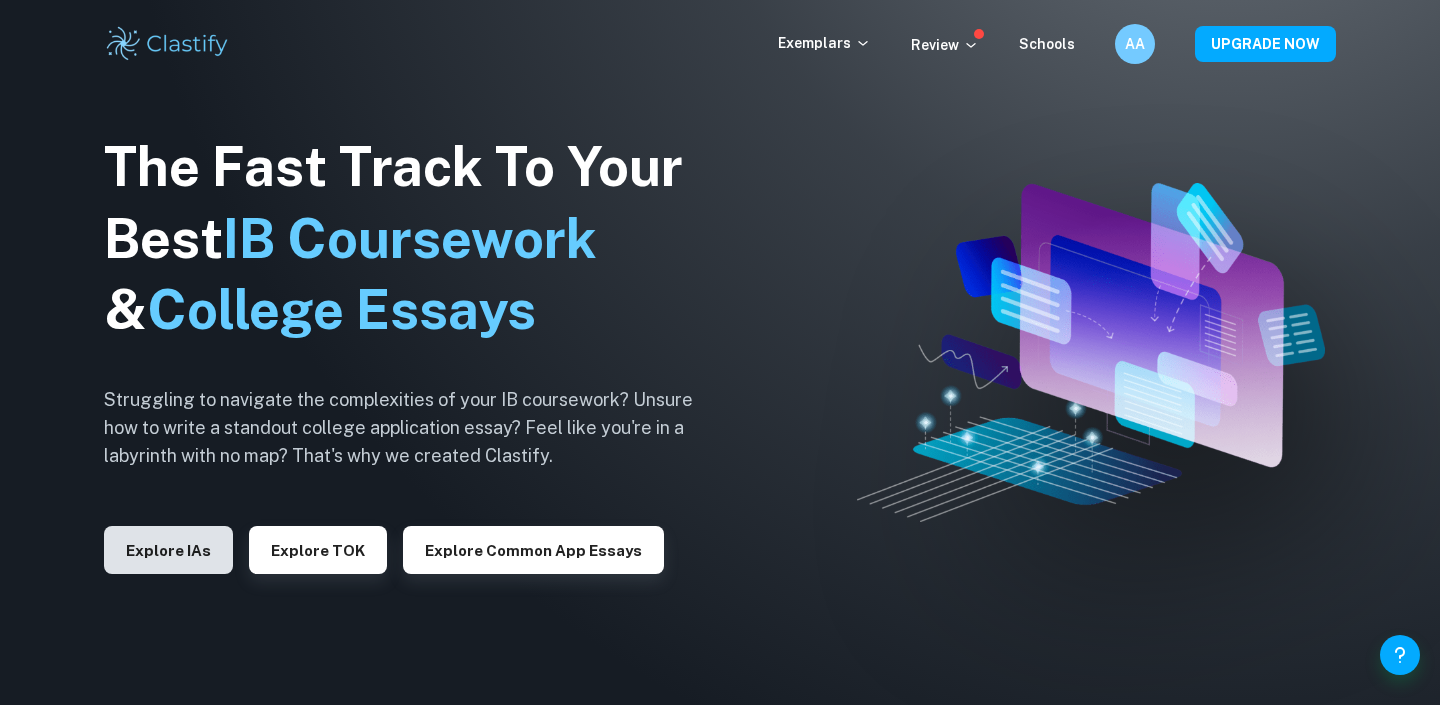click on "Explore IAs" at bounding box center [168, 550] 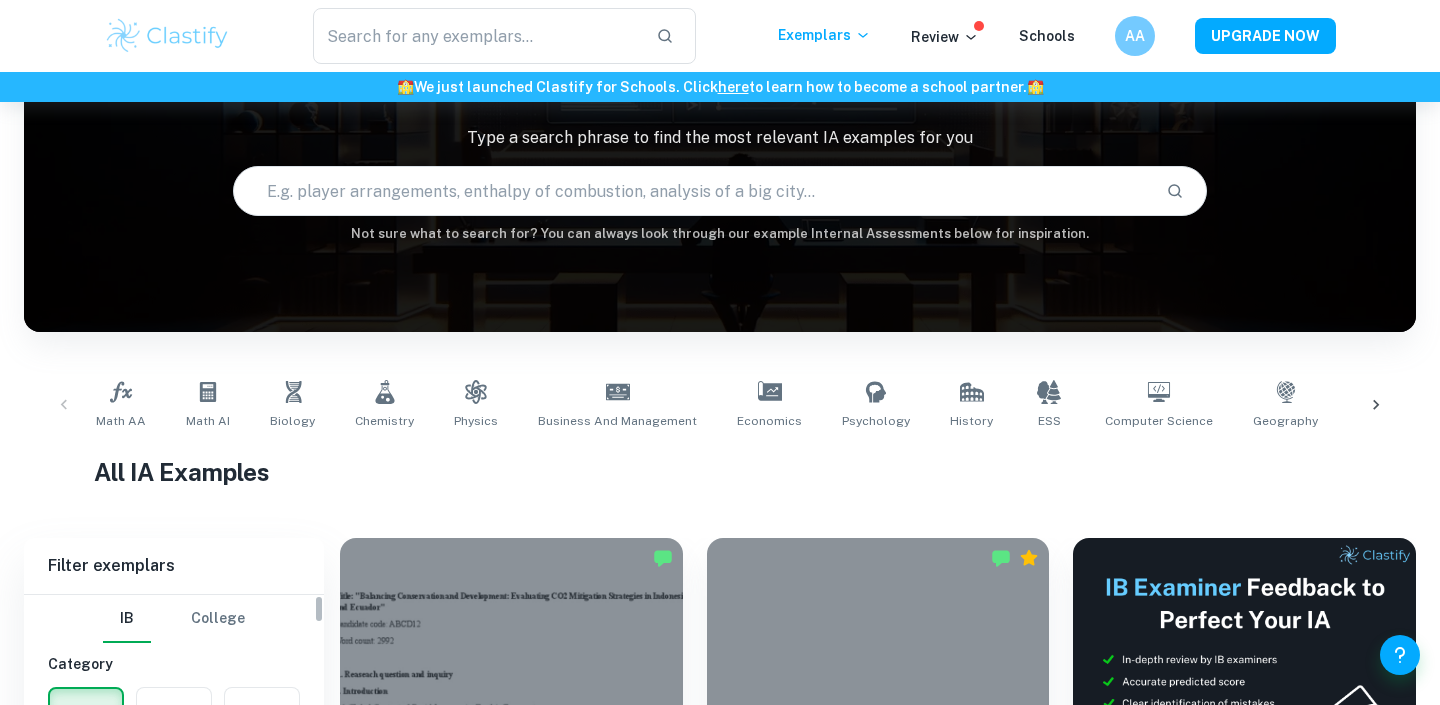 scroll, scrollTop: 29, scrollLeft: 0, axis: vertical 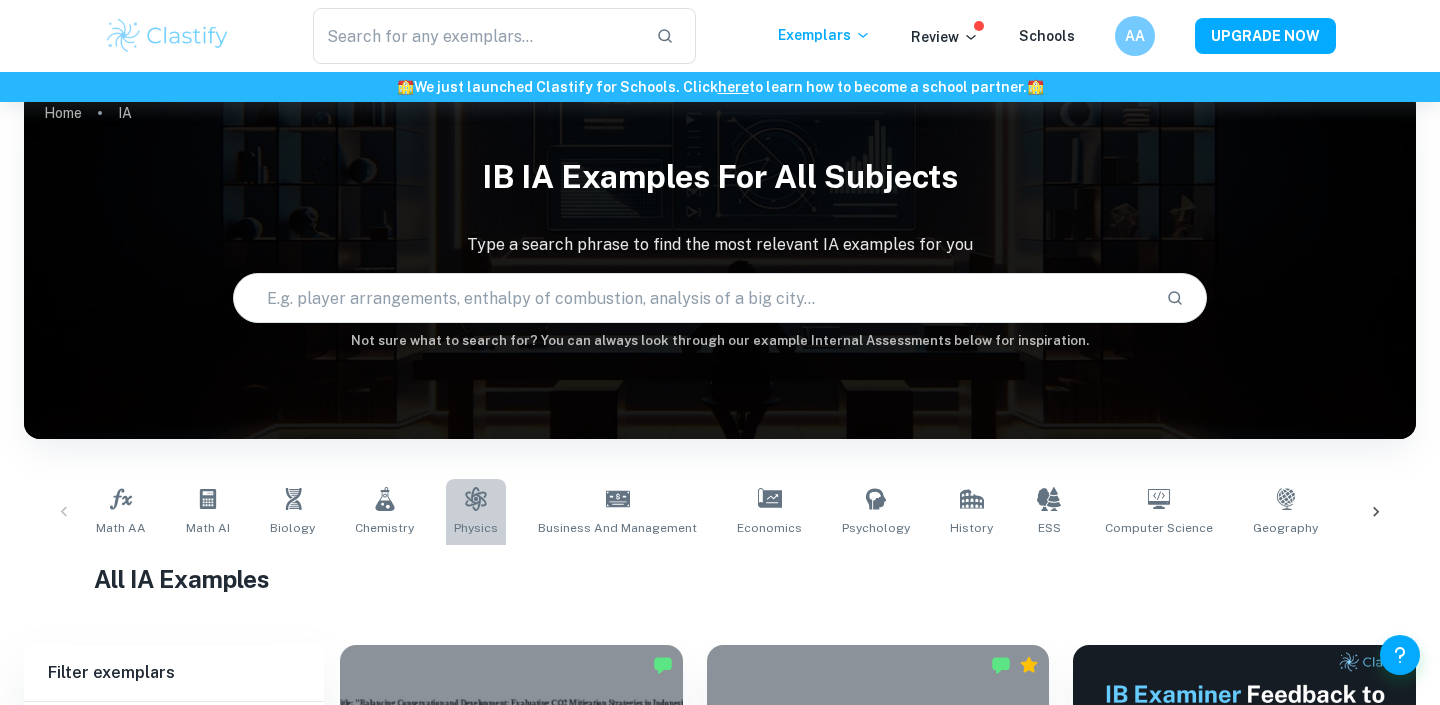 click on "Physics" at bounding box center [476, 512] 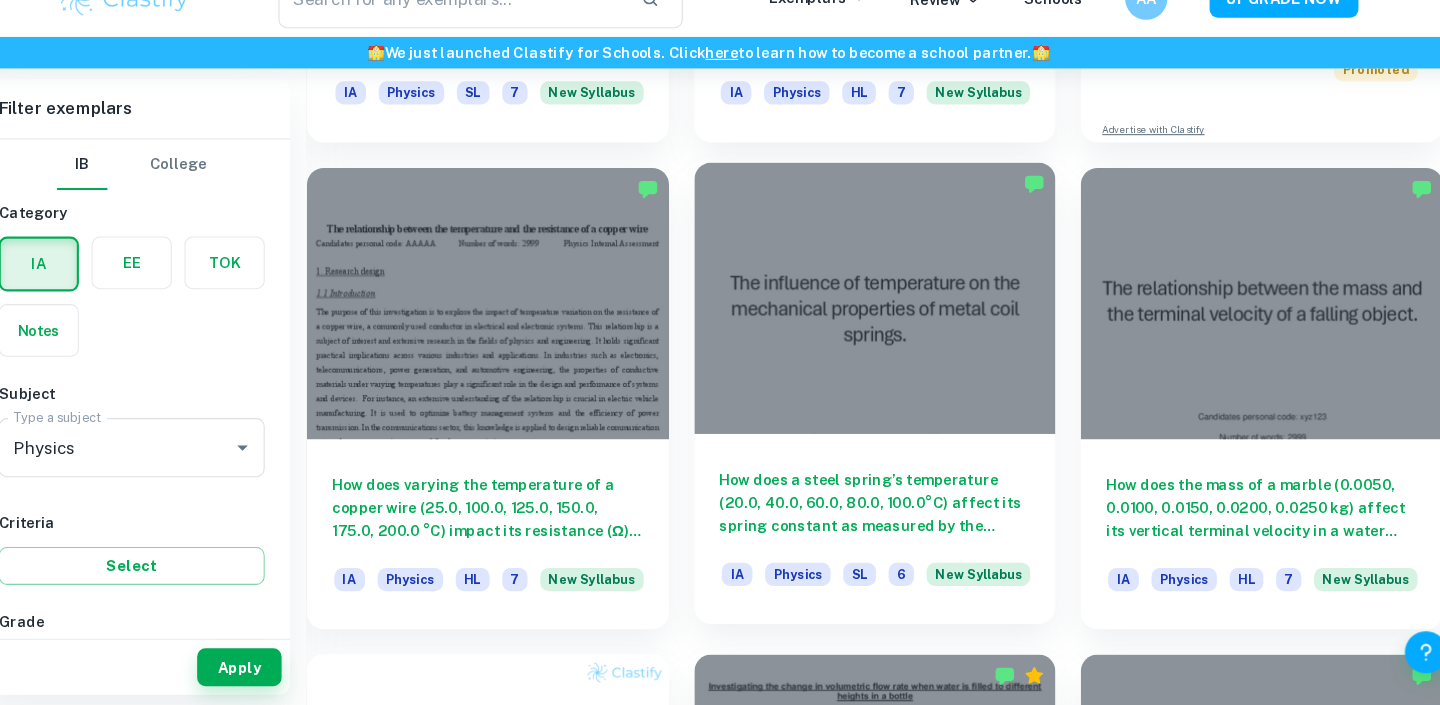 scroll, scrollTop: 1024, scrollLeft: 0, axis: vertical 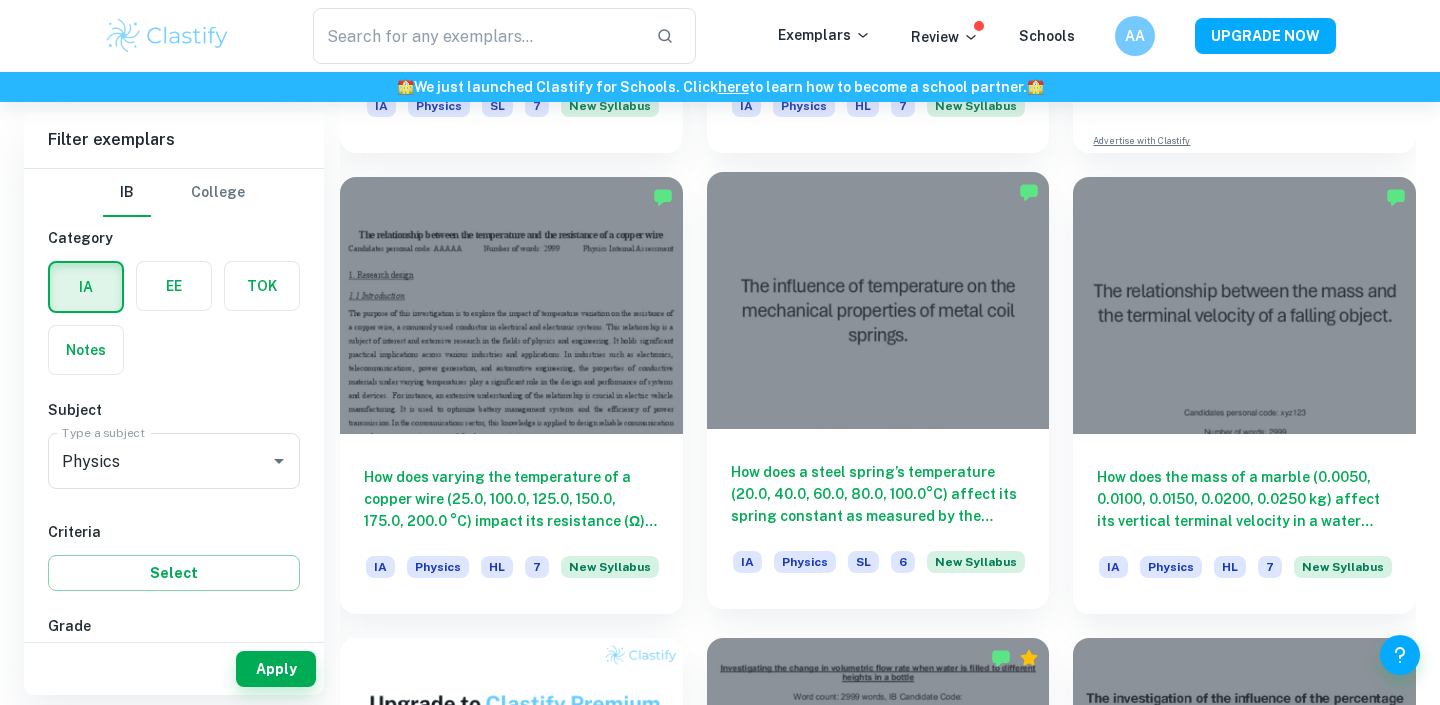 click at bounding box center (878, 300) 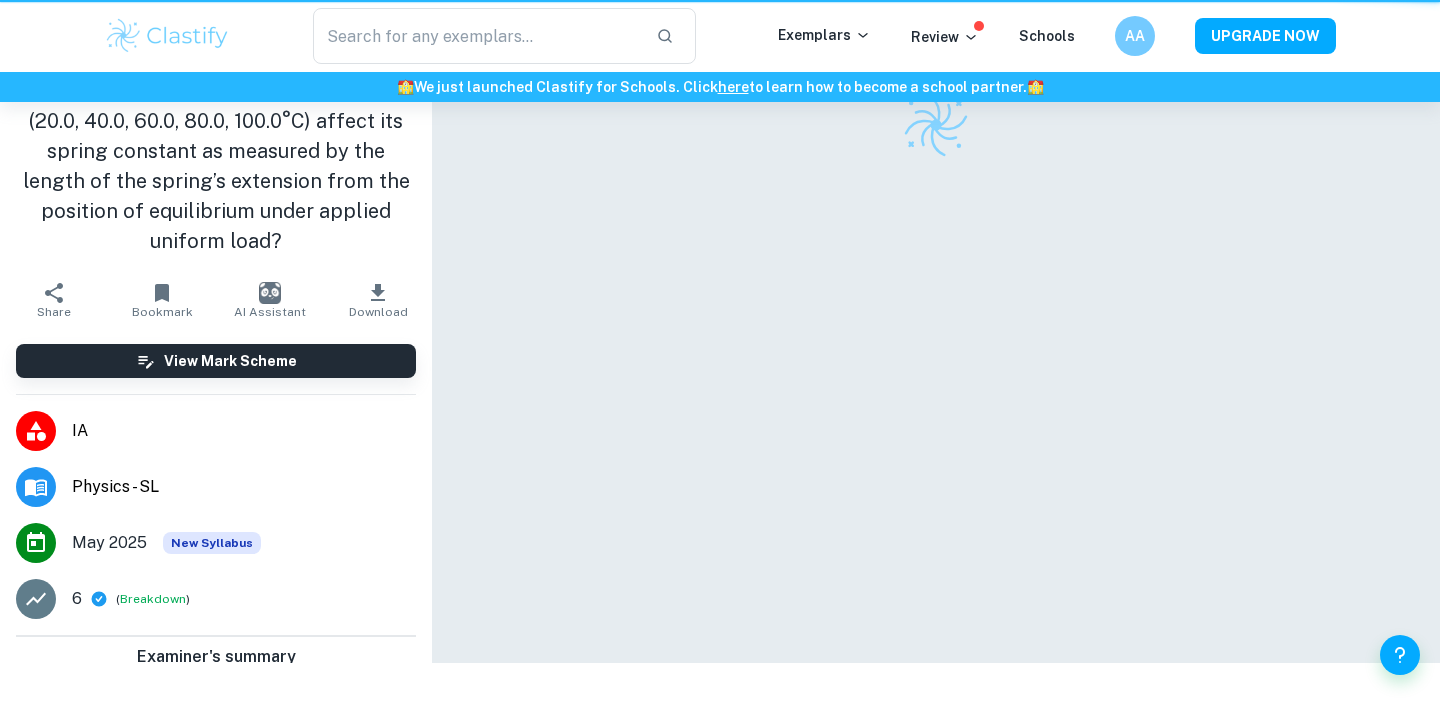 scroll, scrollTop: 0, scrollLeft: 0, axis: both 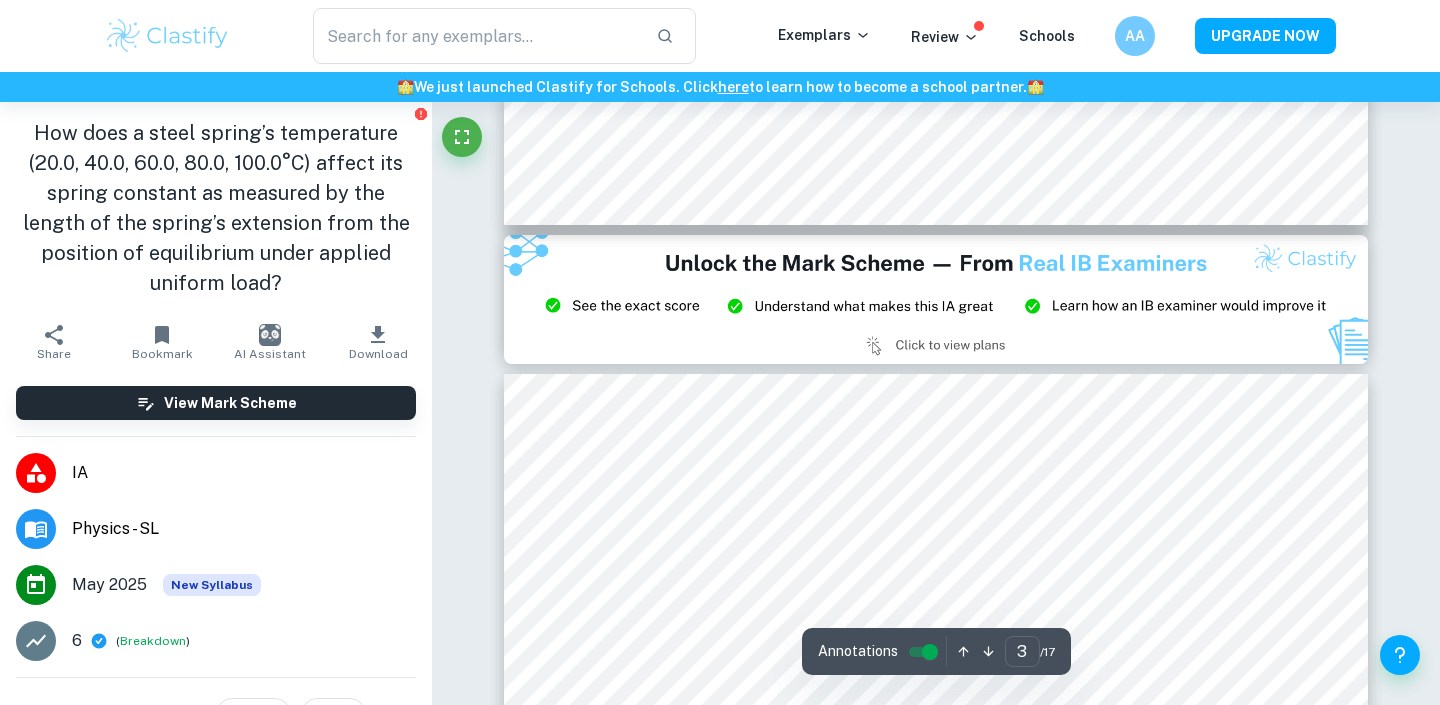 type on "2" 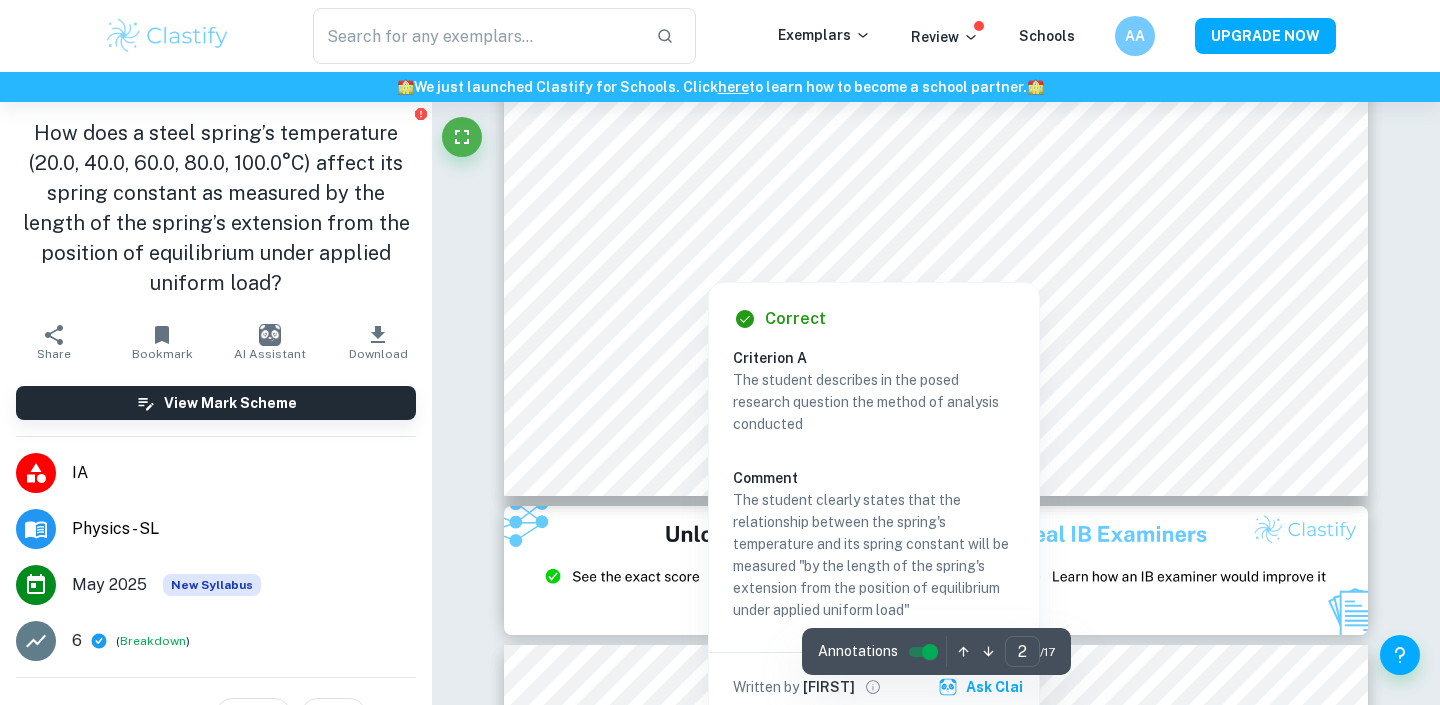 scroll, scrollTop: 2227, scrollLeft: 0, axis: vertical 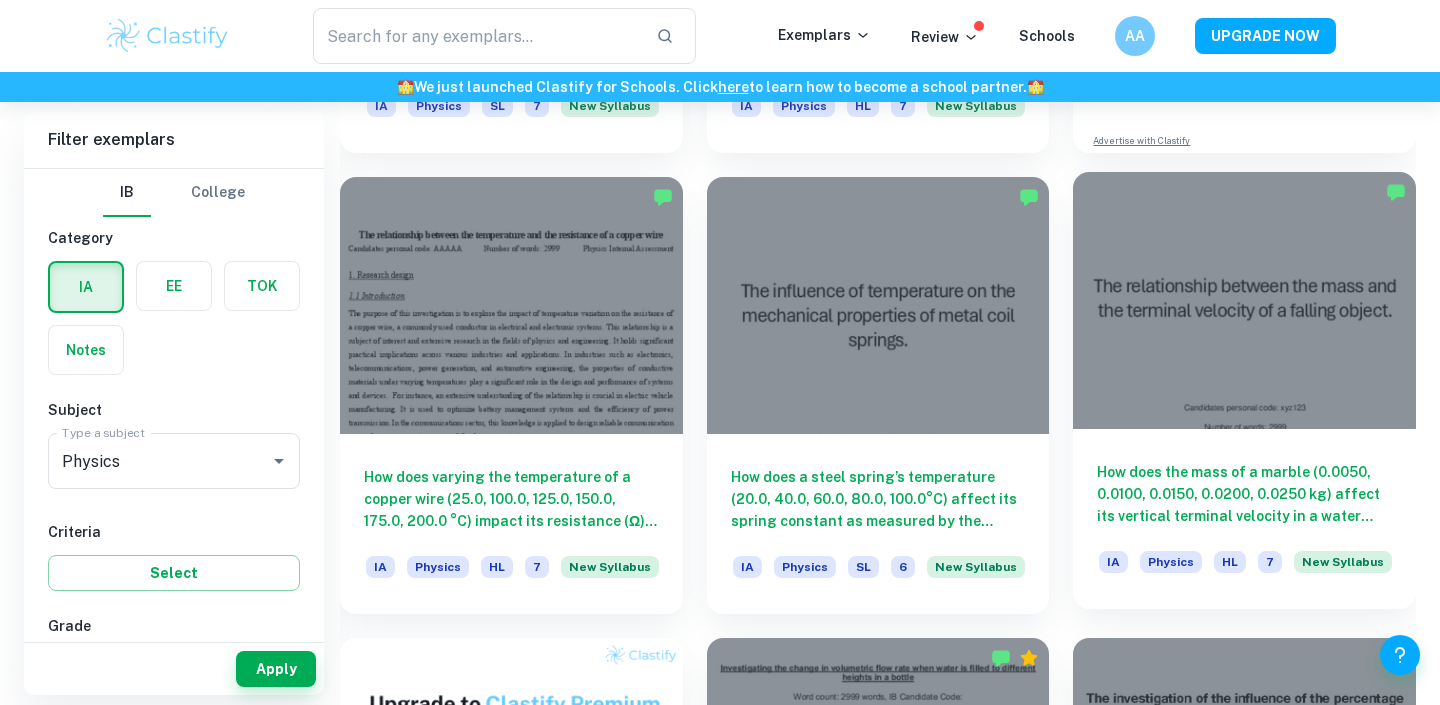 click at bounding box center [1244, 300] 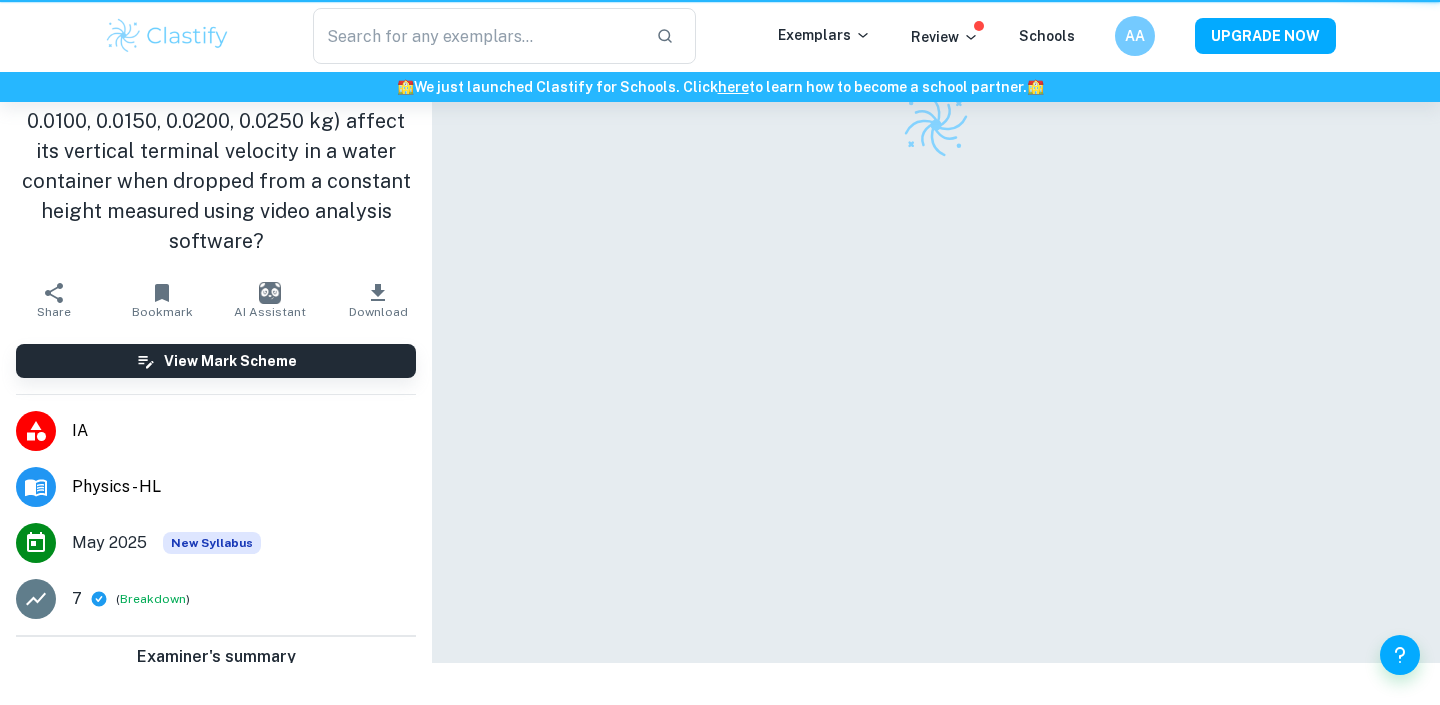 scroll, scrollTop: 0, scrollLeft: 0, axis: both 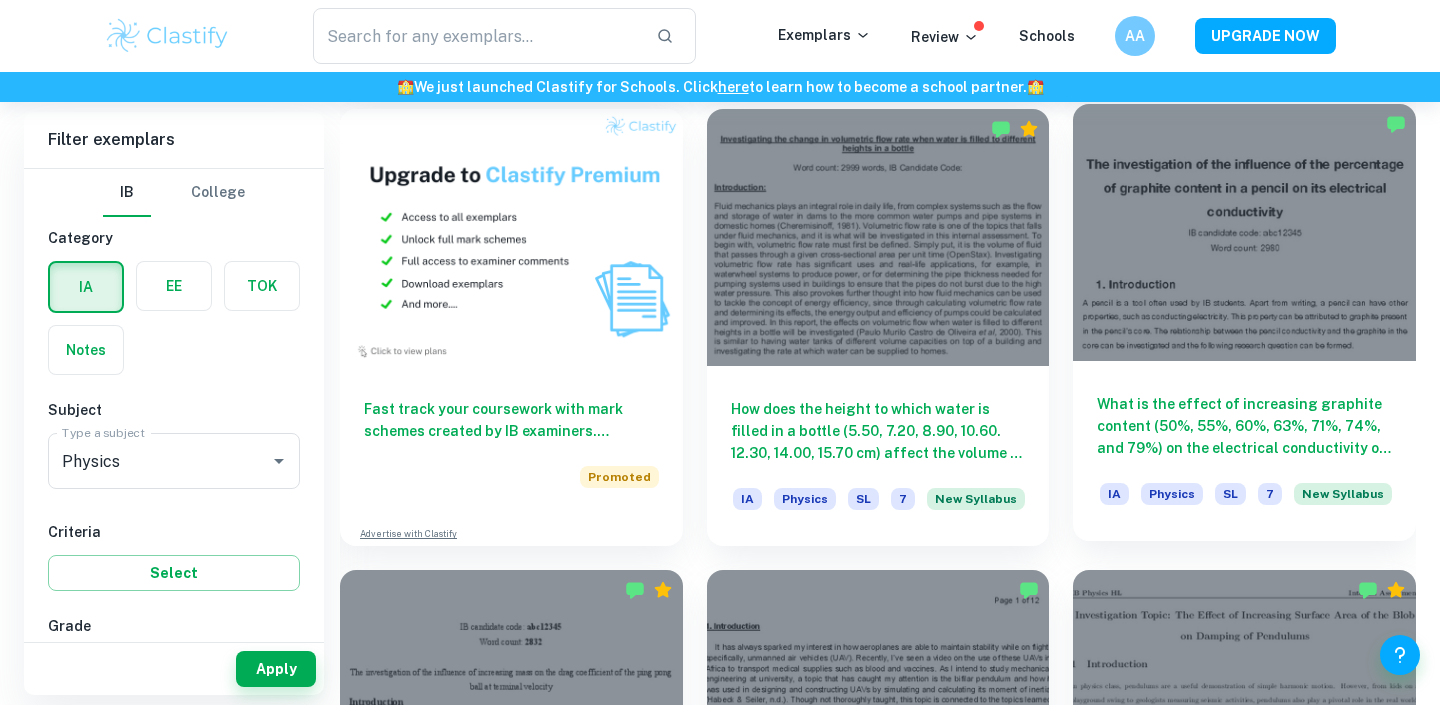 click at bounding box center (1244, 232) 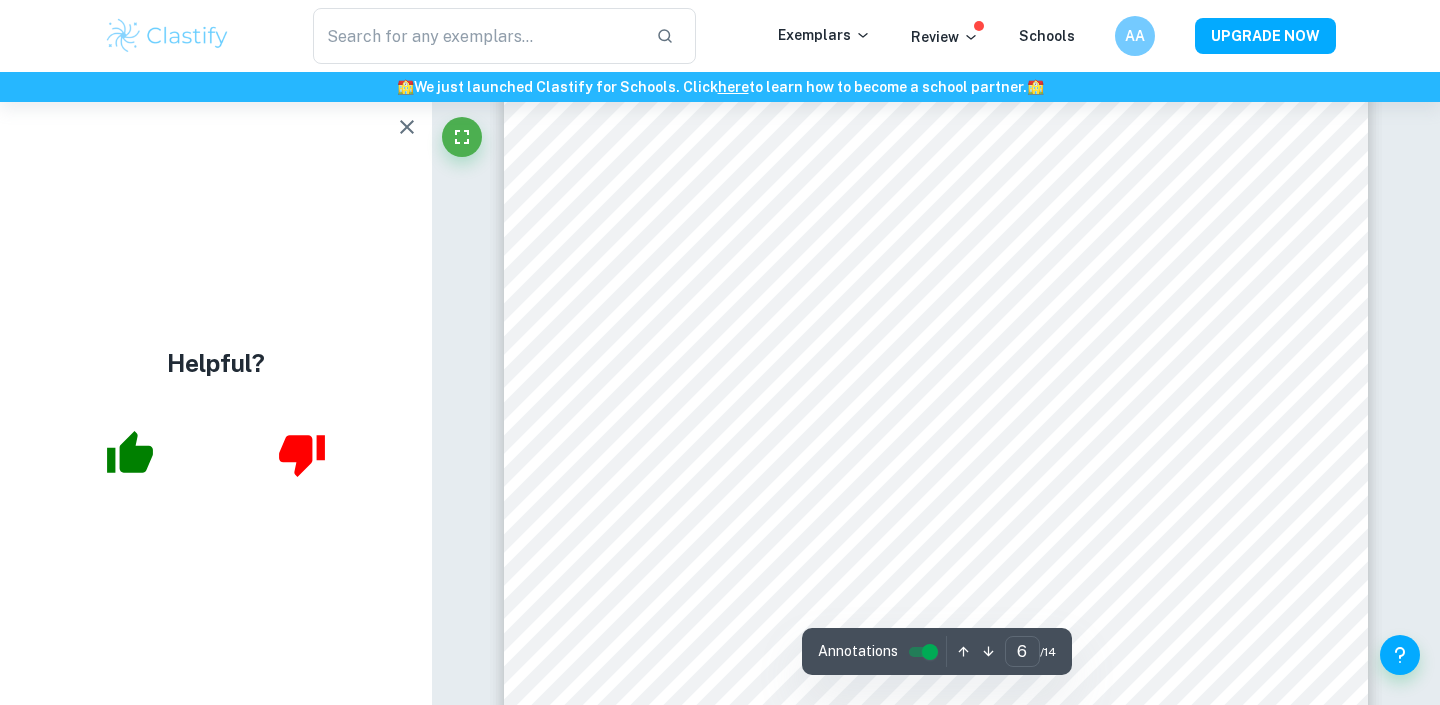 scroll, scrollTop: 6176, scrollLeft: 0, axis: vertical 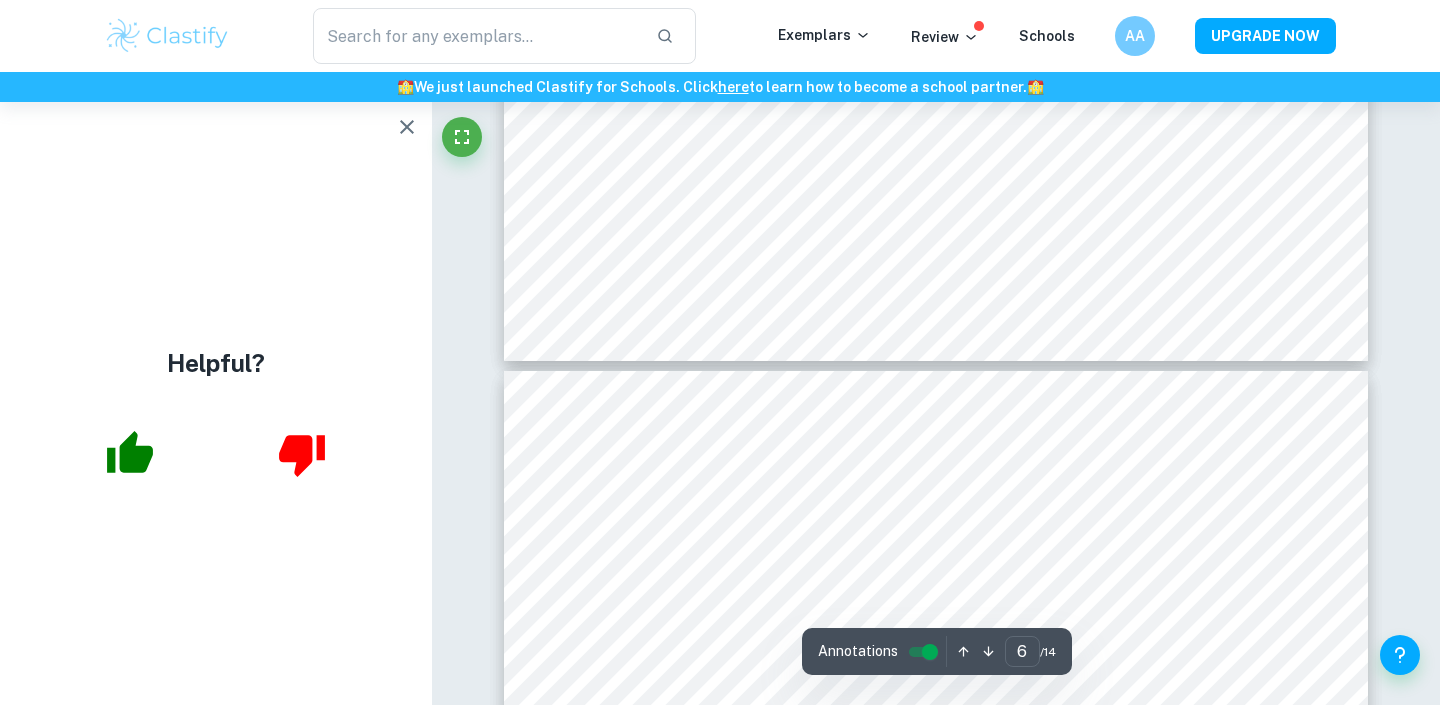 type on "5" 